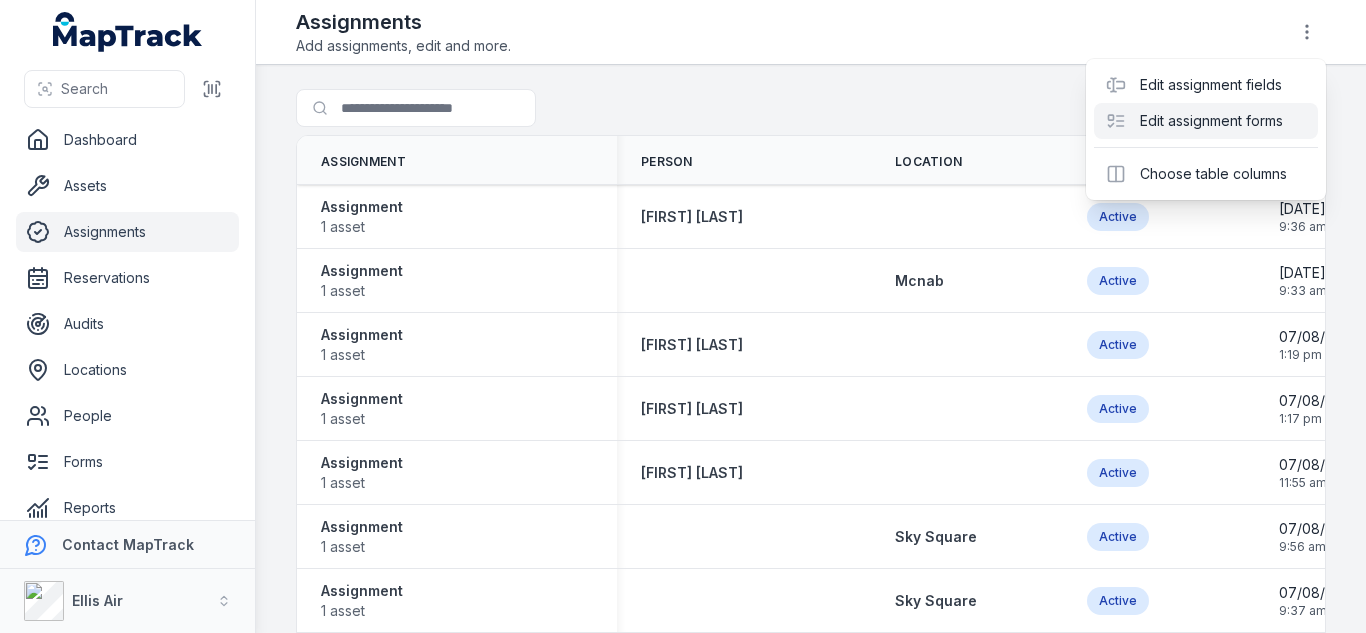 scroll, scrollTop: 0, scrollLeft: 0, axis: both 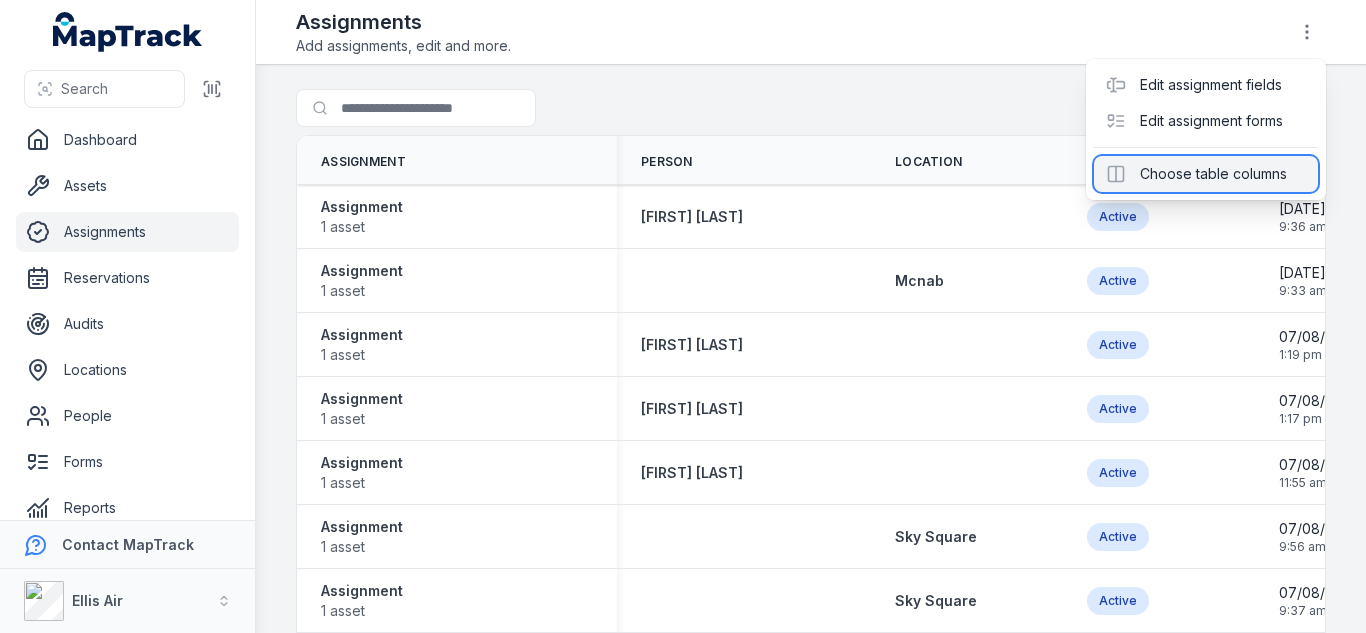 click on "Choose table columns" at bounding box center [1206, 174] 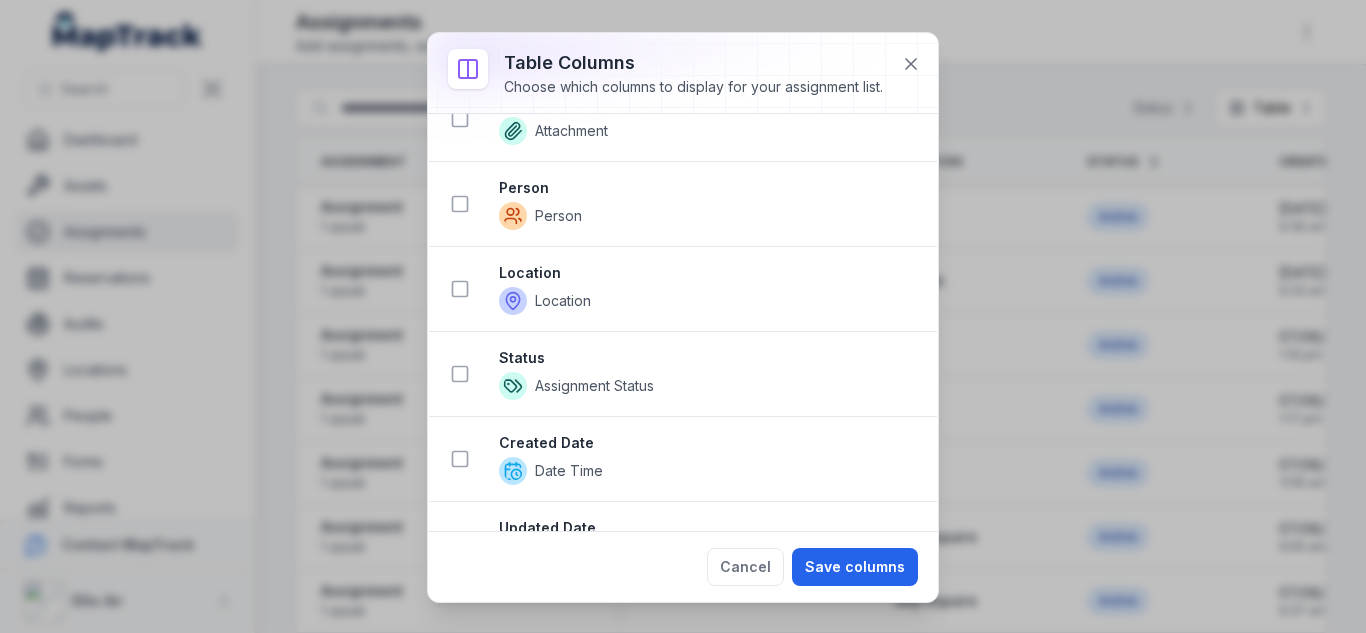 scroll, scrollTop: 274, scrollLeft: 0, axis: vertical 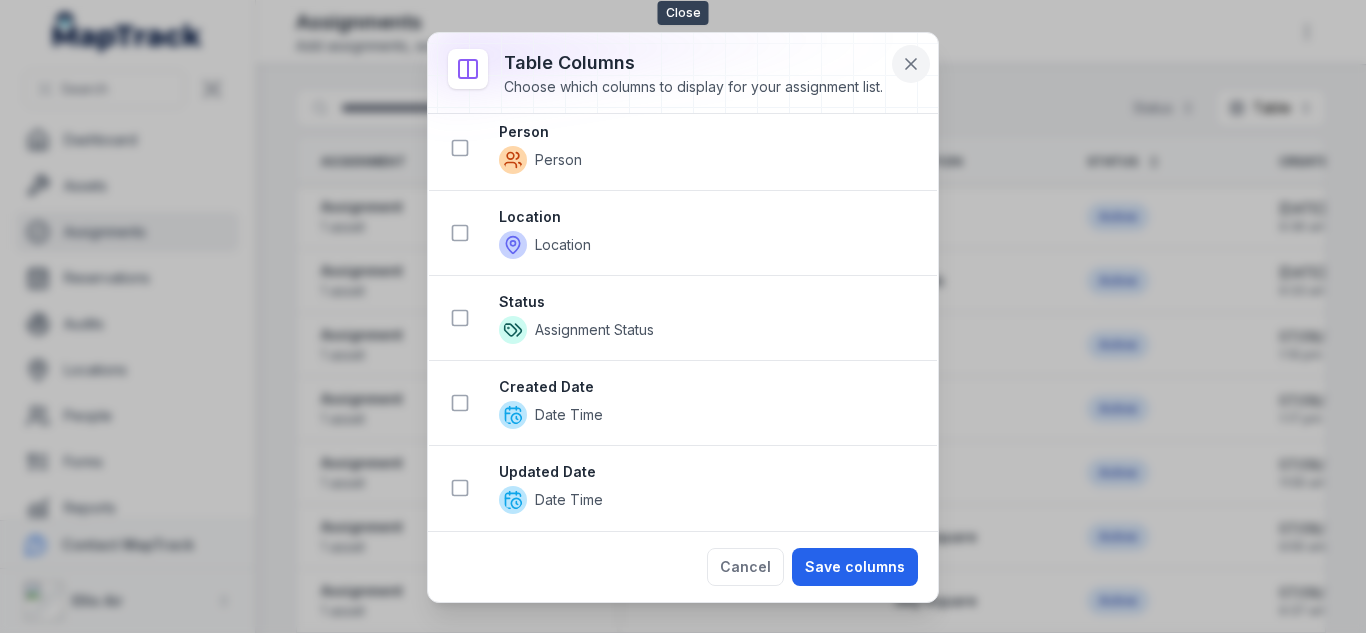 click 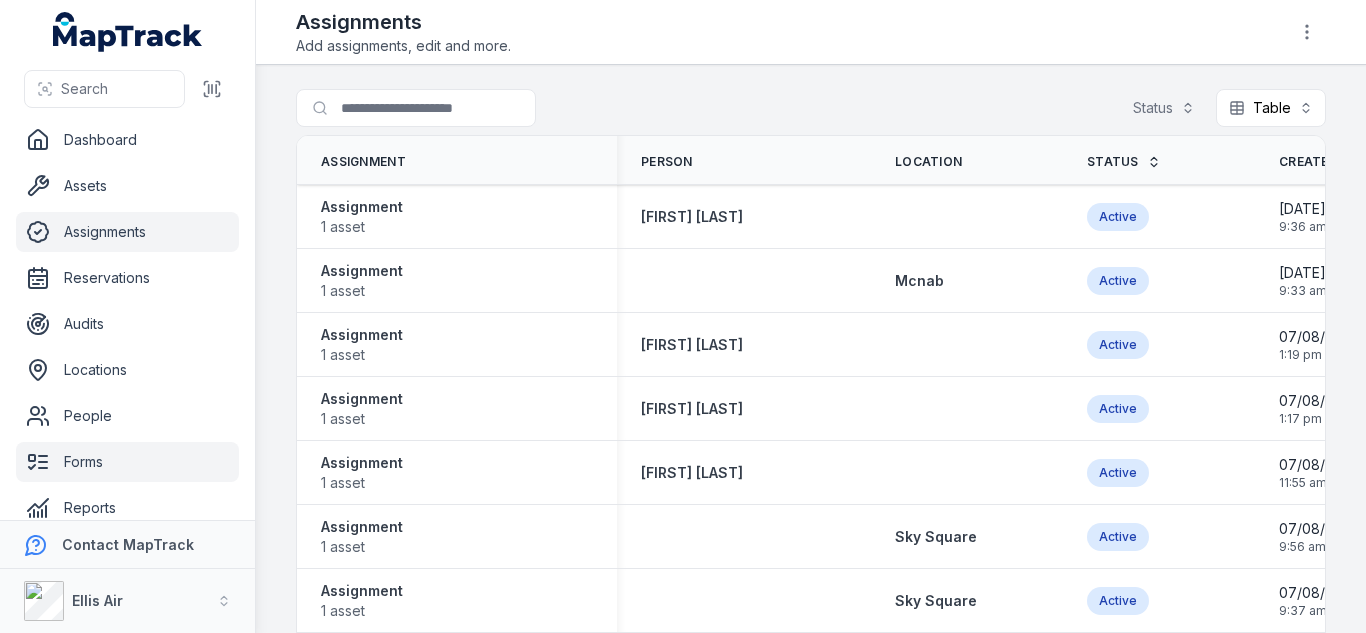 scroll, scrollTop: 112, scrollLeft: 0, axis: vertical 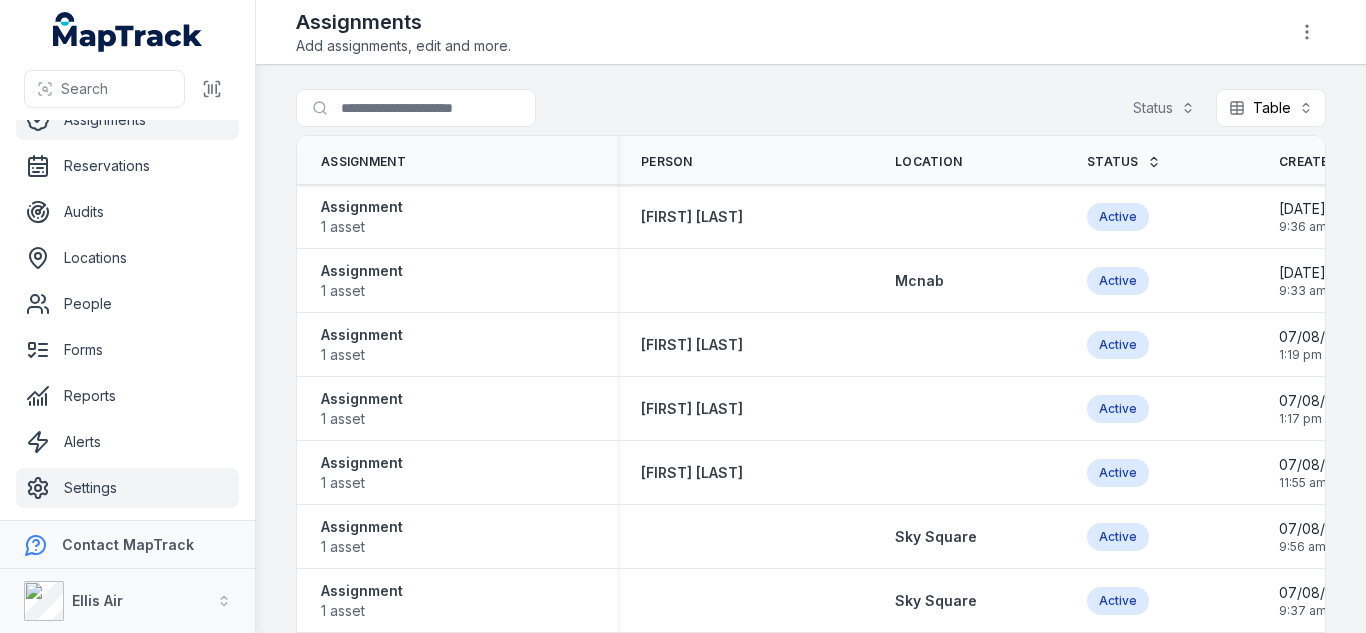 click on "Settings" at bounding box center (127, 488) 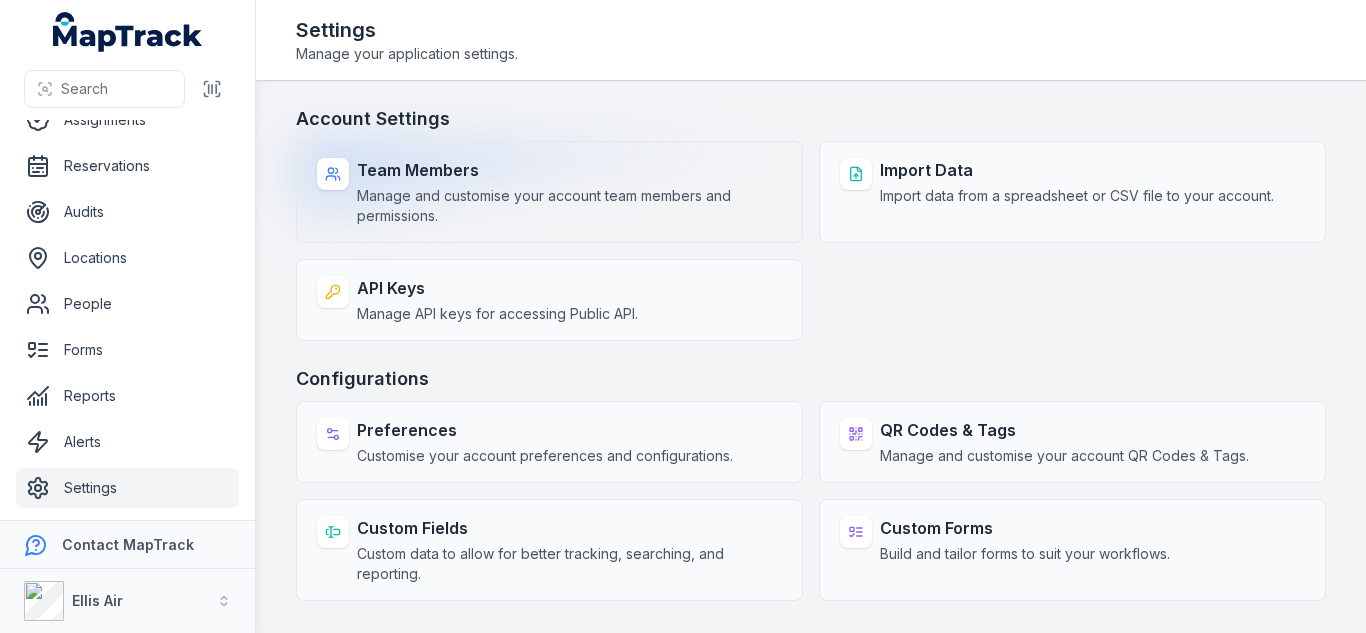 click on "Manage and customise your account team members and permissions." at bounding box center (569, 206) 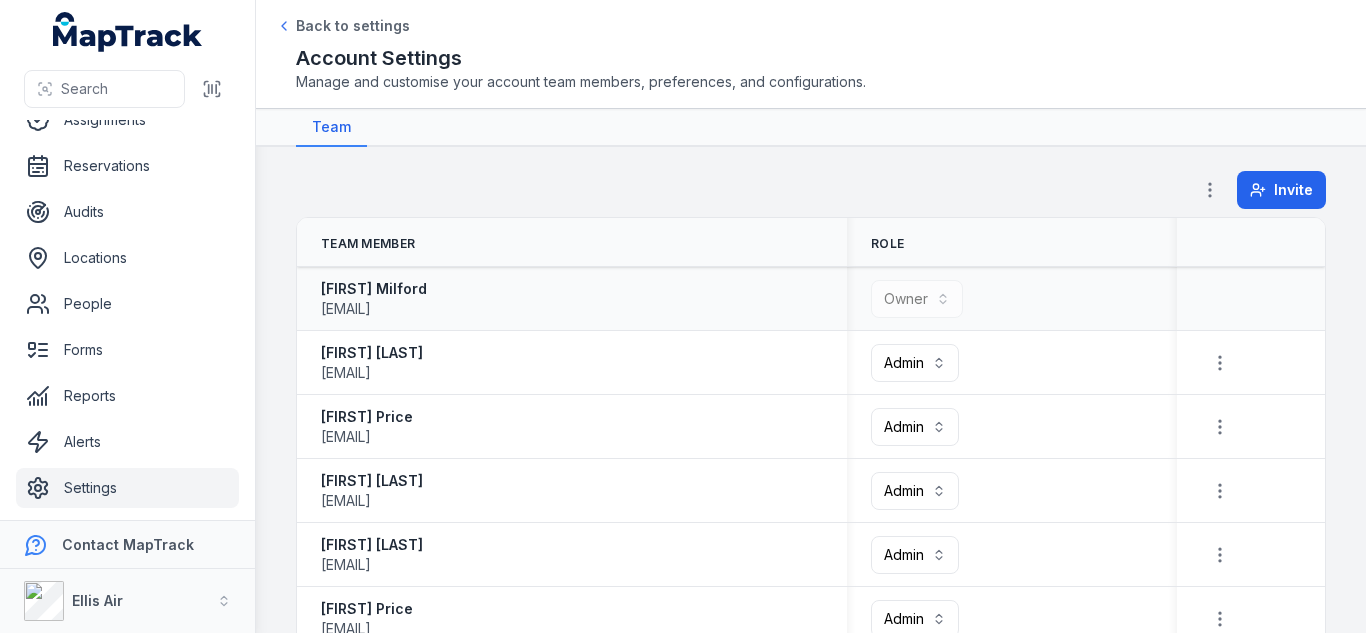 click on "**********" at bounding box center (917, 299) 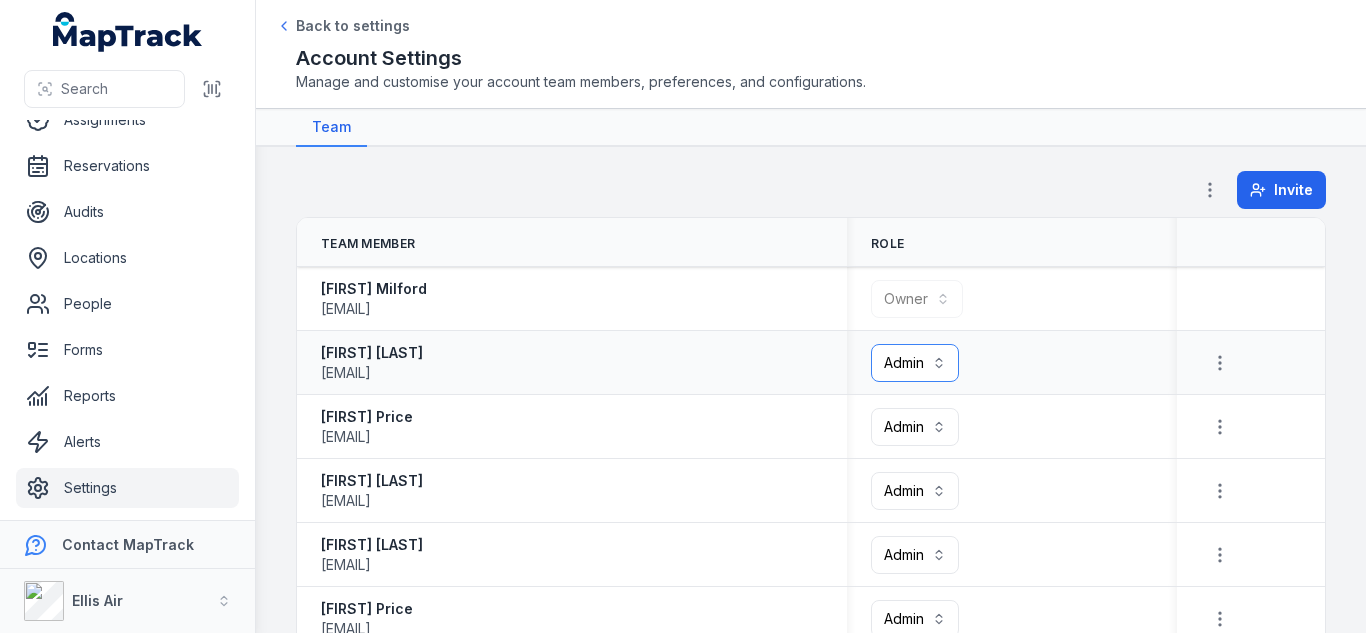 click on "Admin *****" at bounding box center [915, 363] 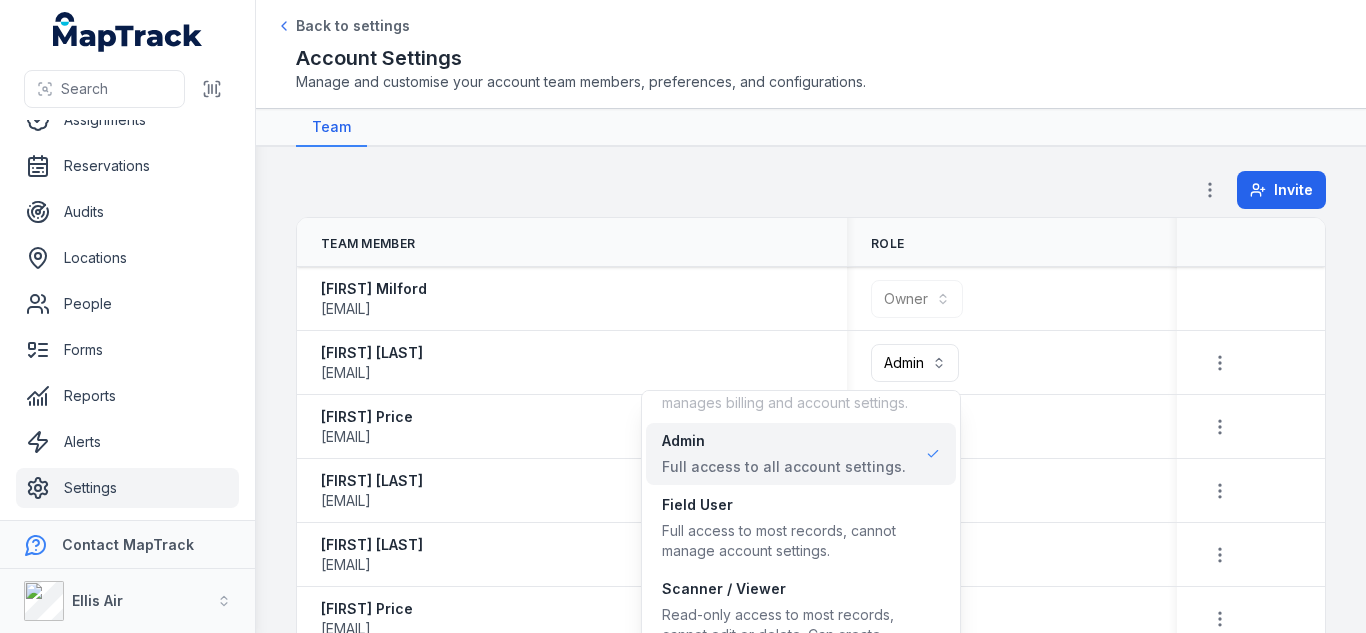 scroll, scrollTop: 0, scrollLeft: 0, axis: both 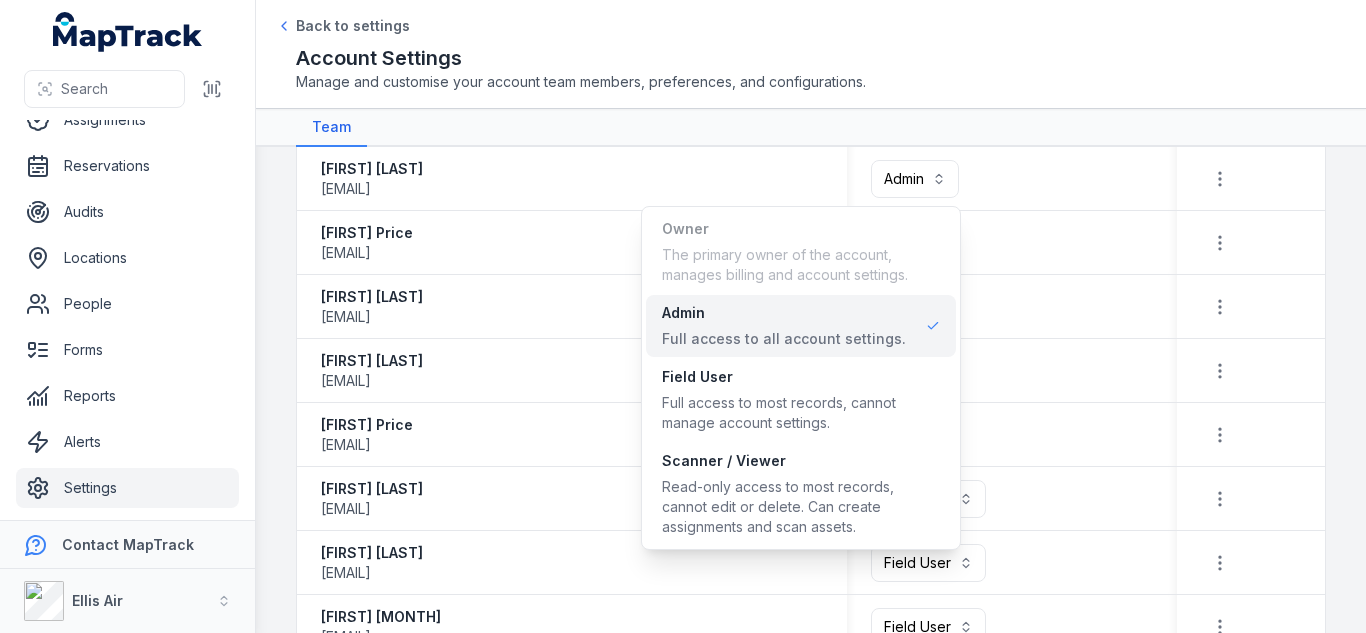 click on "**********" at bounding box center [811, 1658] 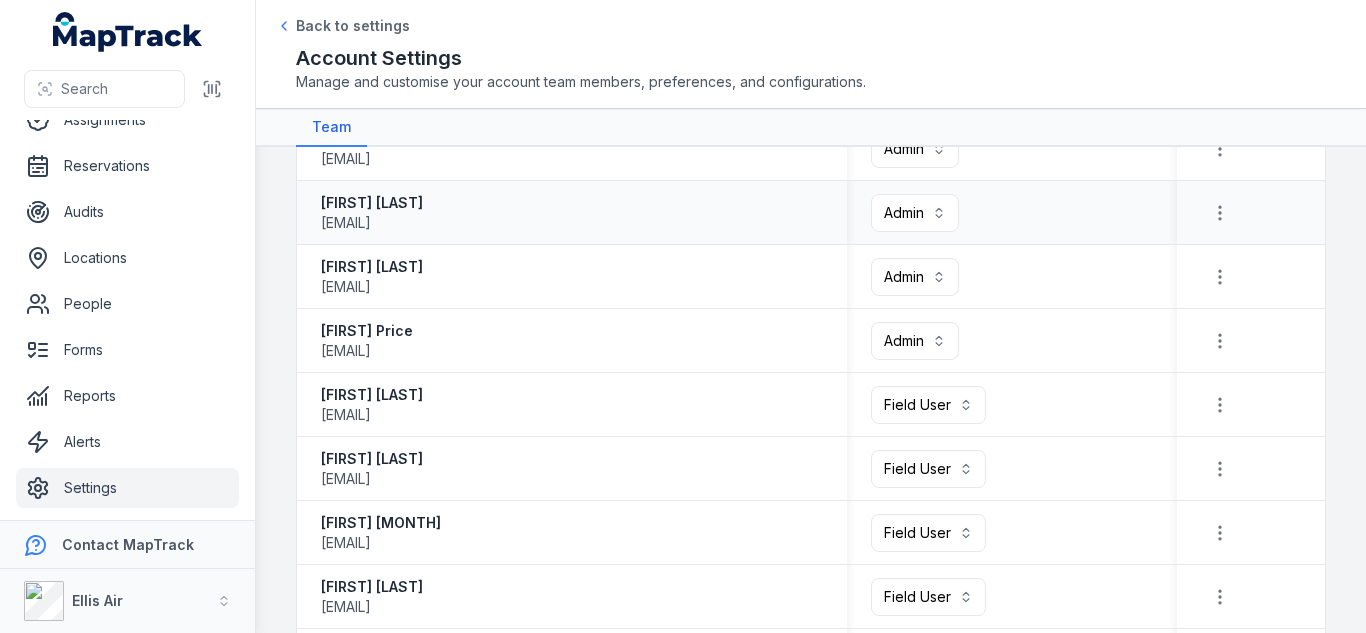 scroll, scrollTop: 282, scrollLeft: 0, axis: vertical 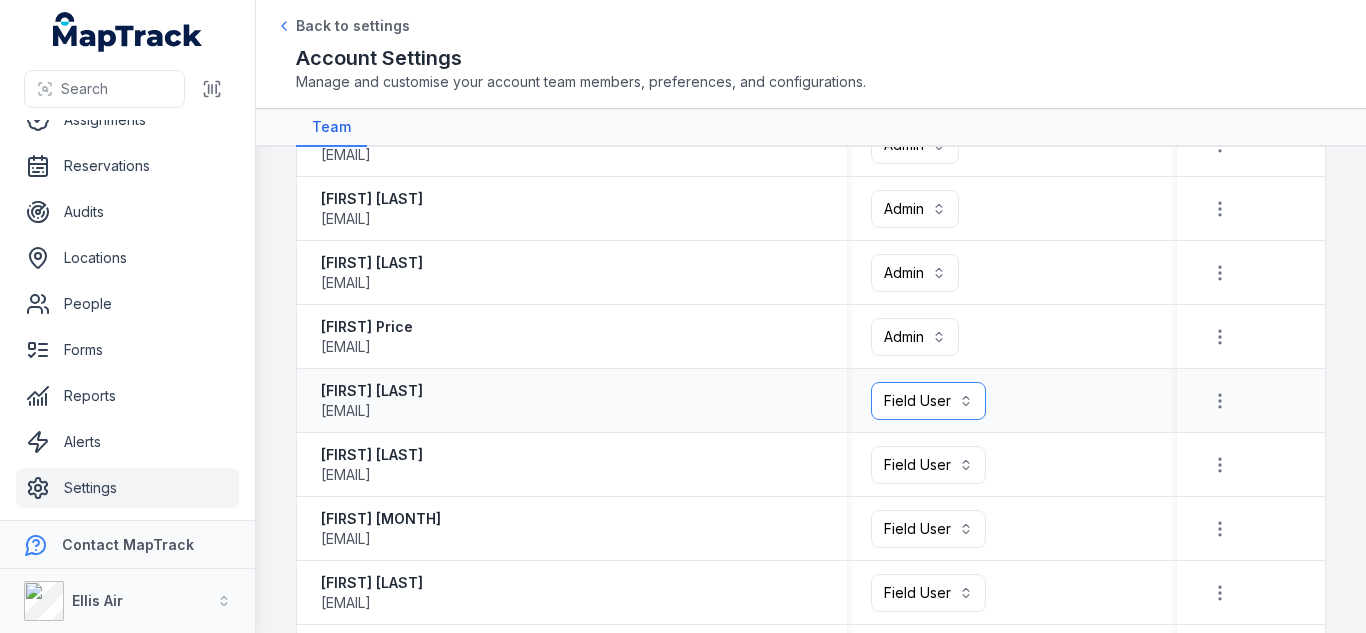 click on "Field User ******" at bounding box center (928, 401) 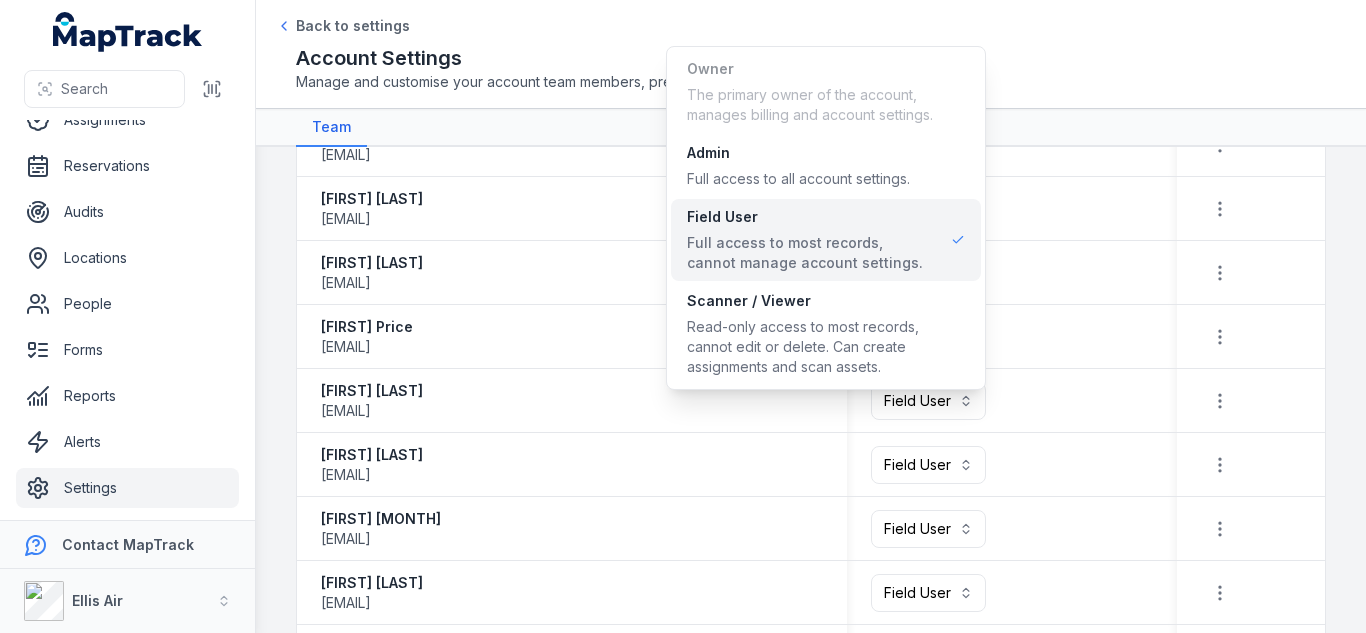 click on "**********" at bounding box center [811, 1560] 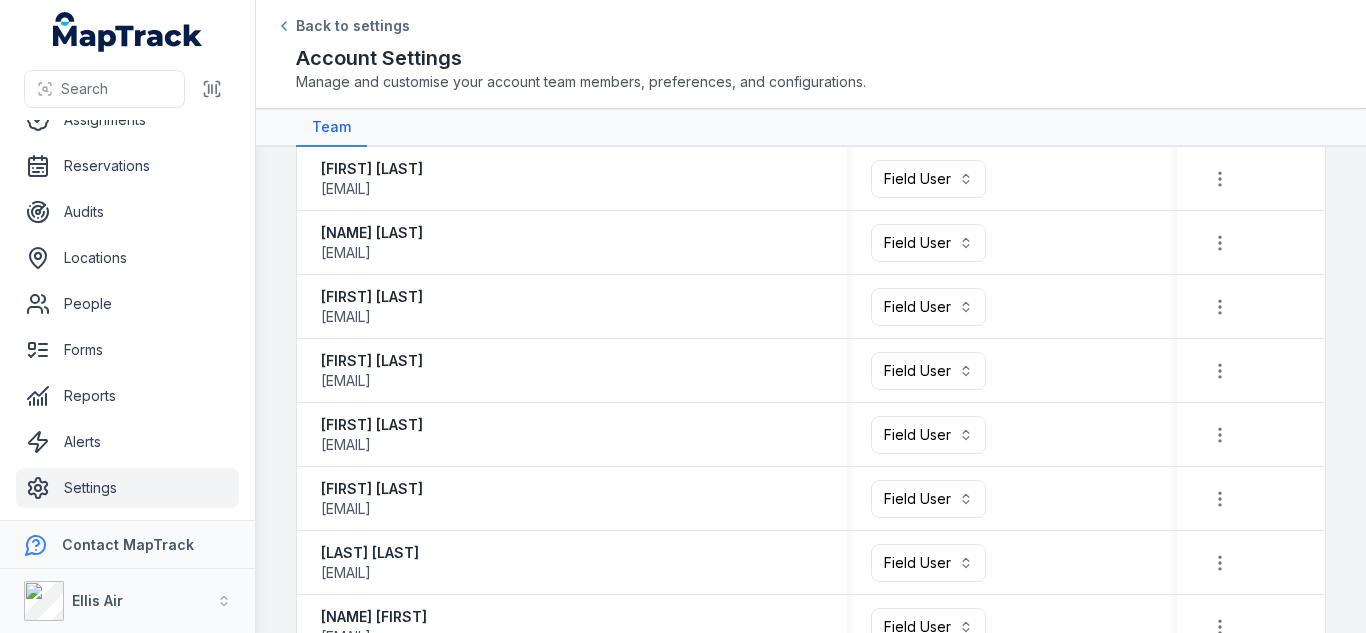 scroll, scrollTop: 2906, scrollLeft: 0, axis: vertical 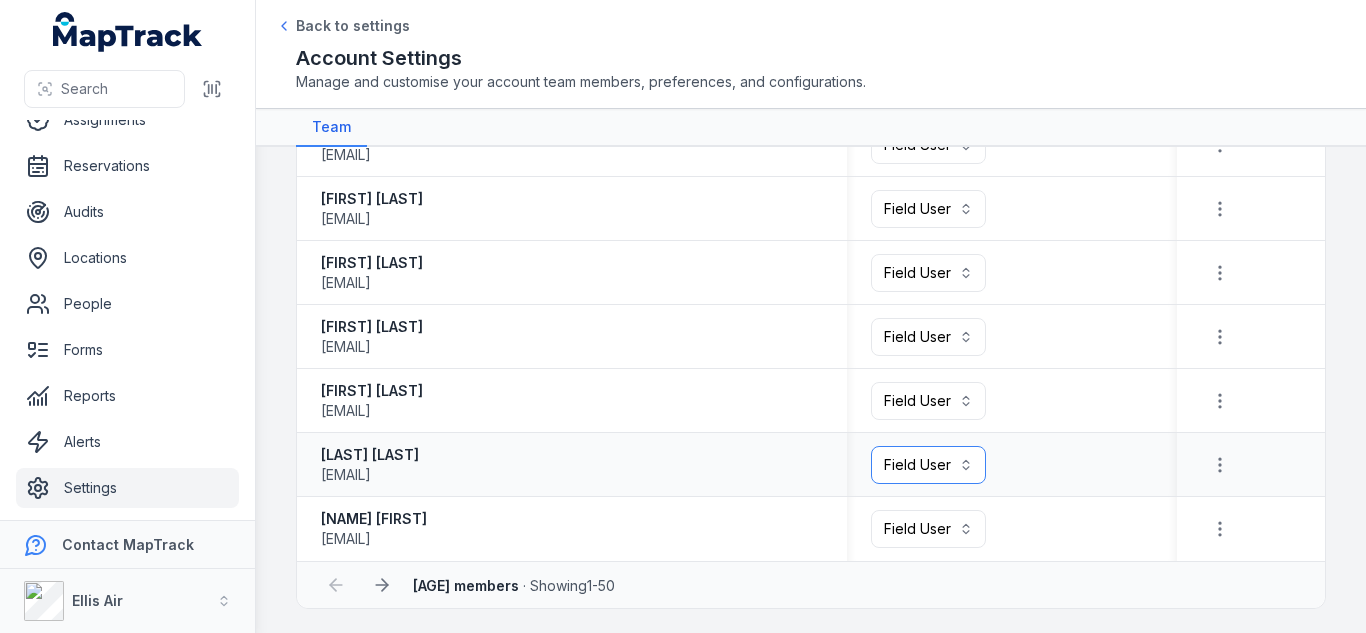 click on "Field User ******" at bounding box center (928, 465) 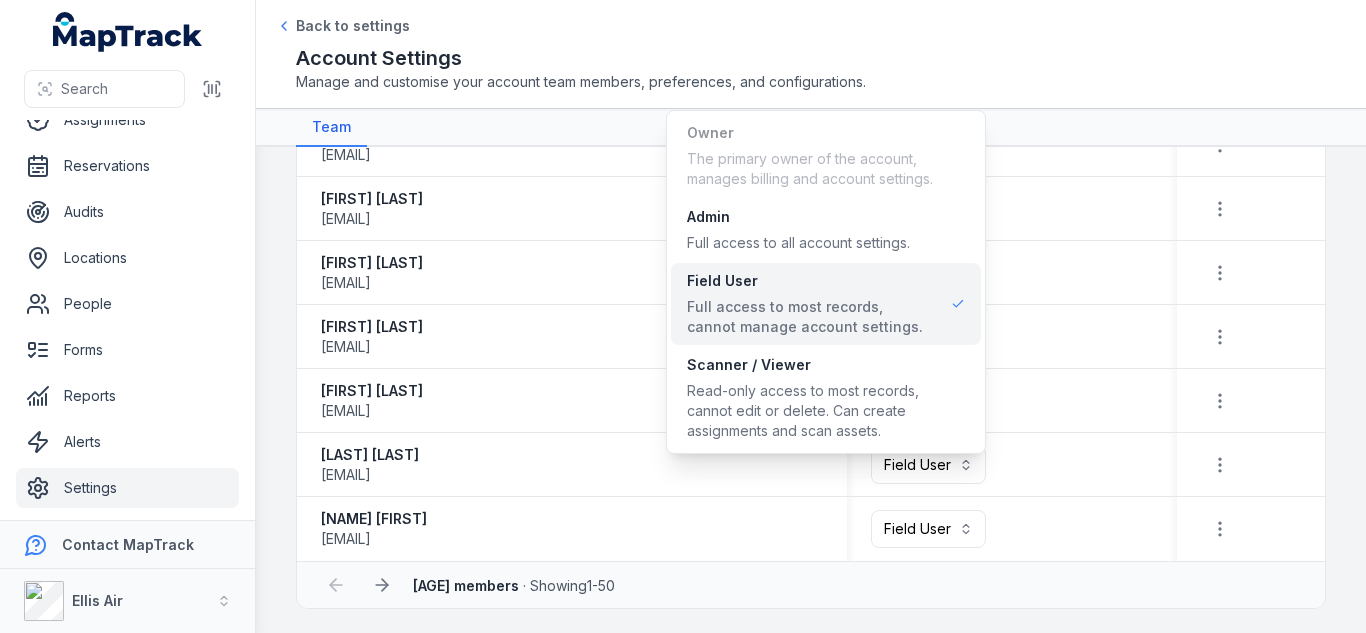 click on "**********" at bounding box center (811, -1064) 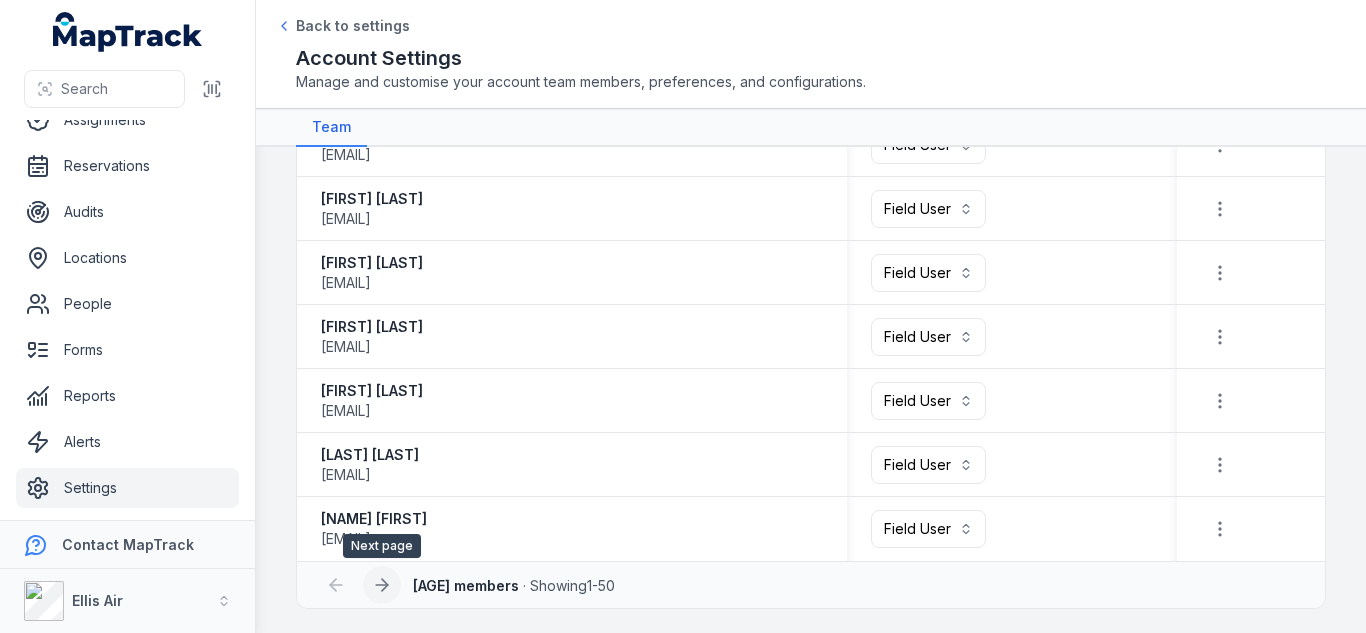 click at bounding box center (382, 585) 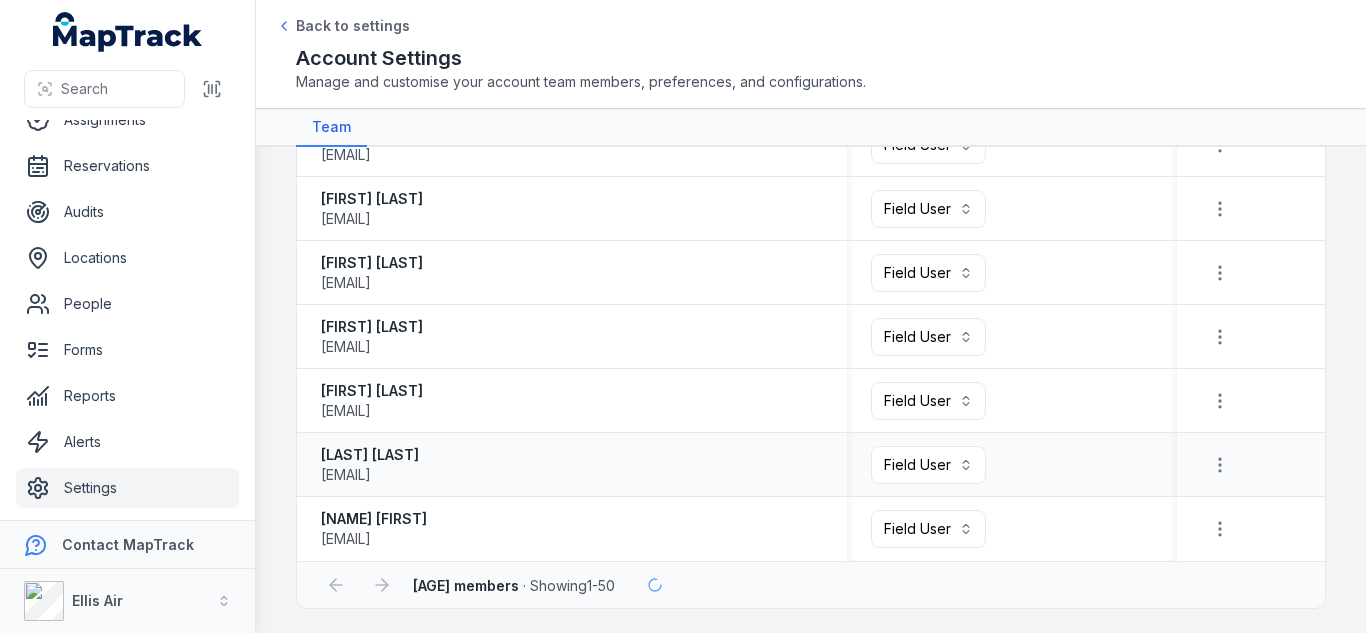 scroll, scrollTop: 0, scrollLeft: 0, axis: both 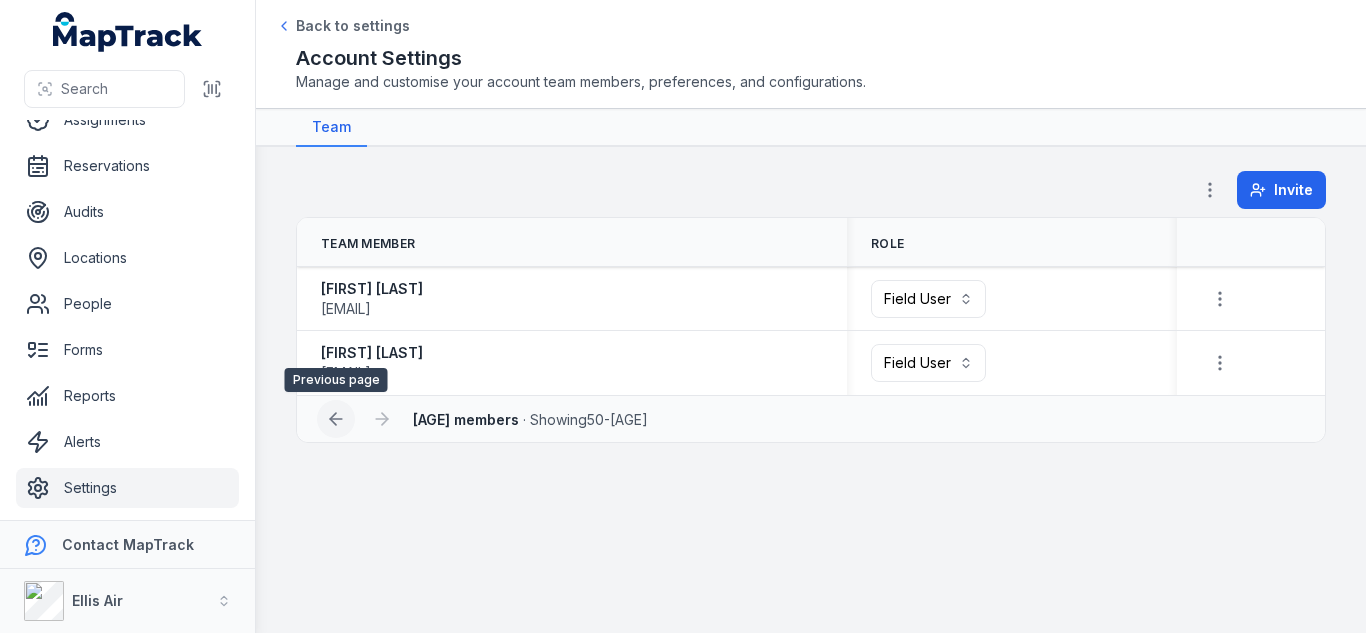 click 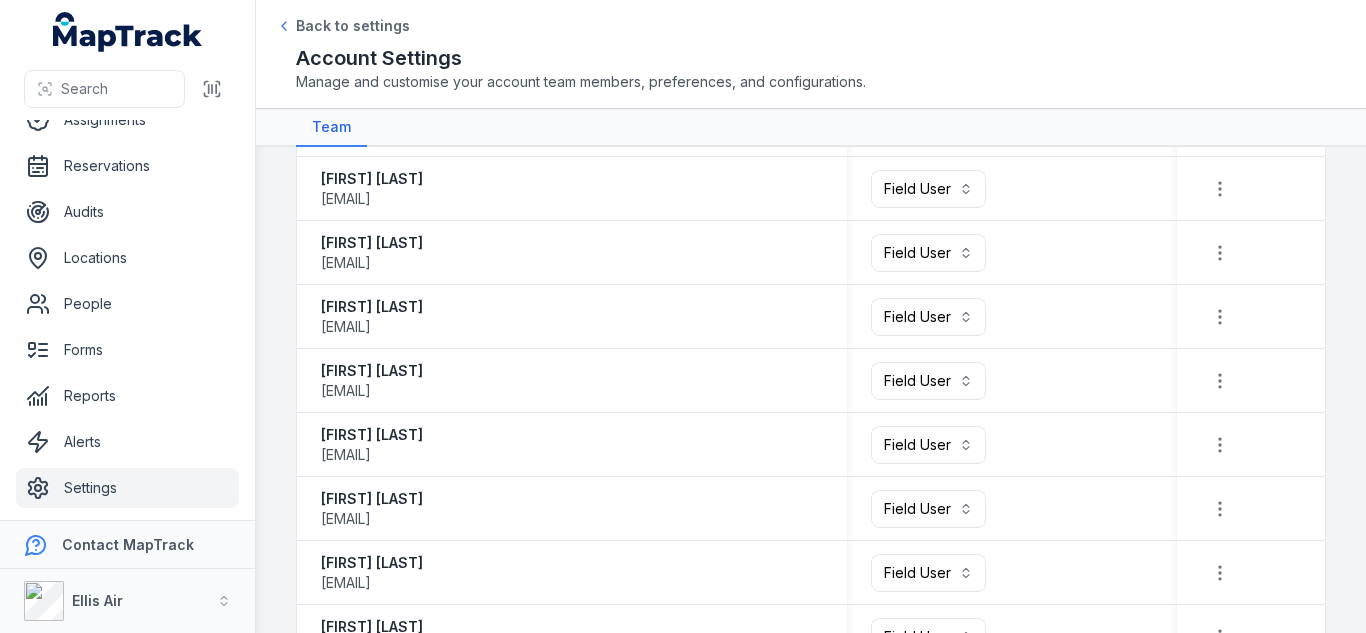 scroll, scrollTop: 2160, scrollLeft: 0, axis: vertical 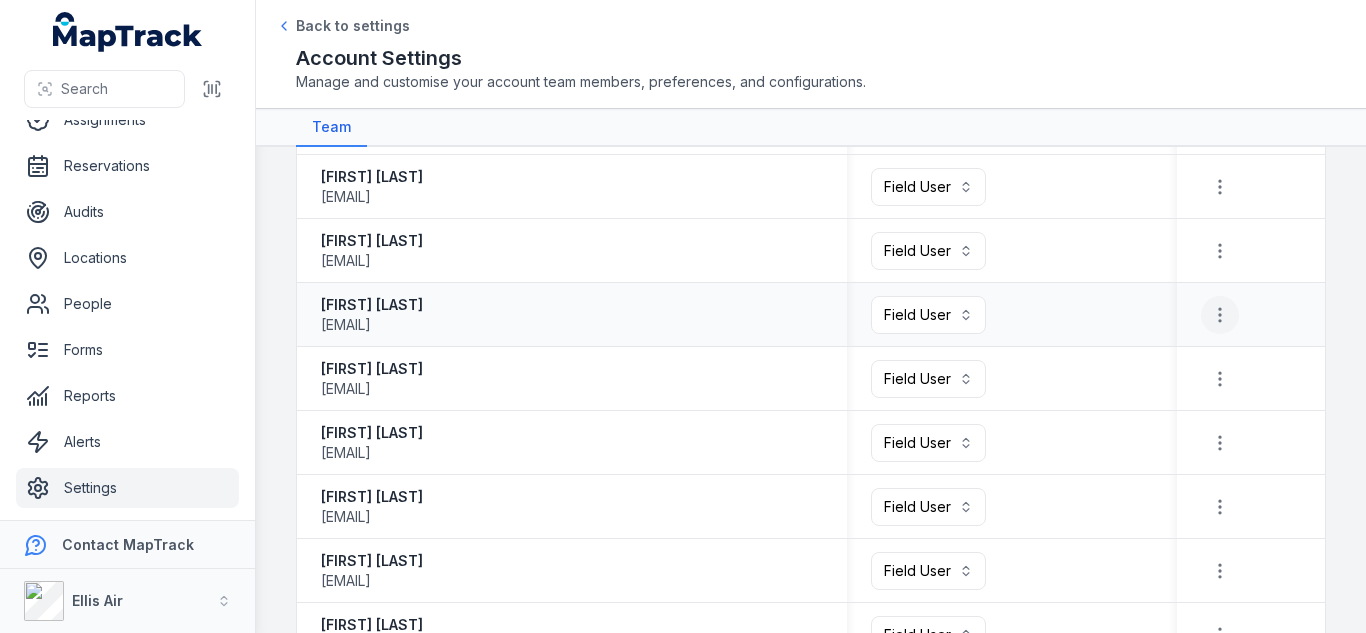 click 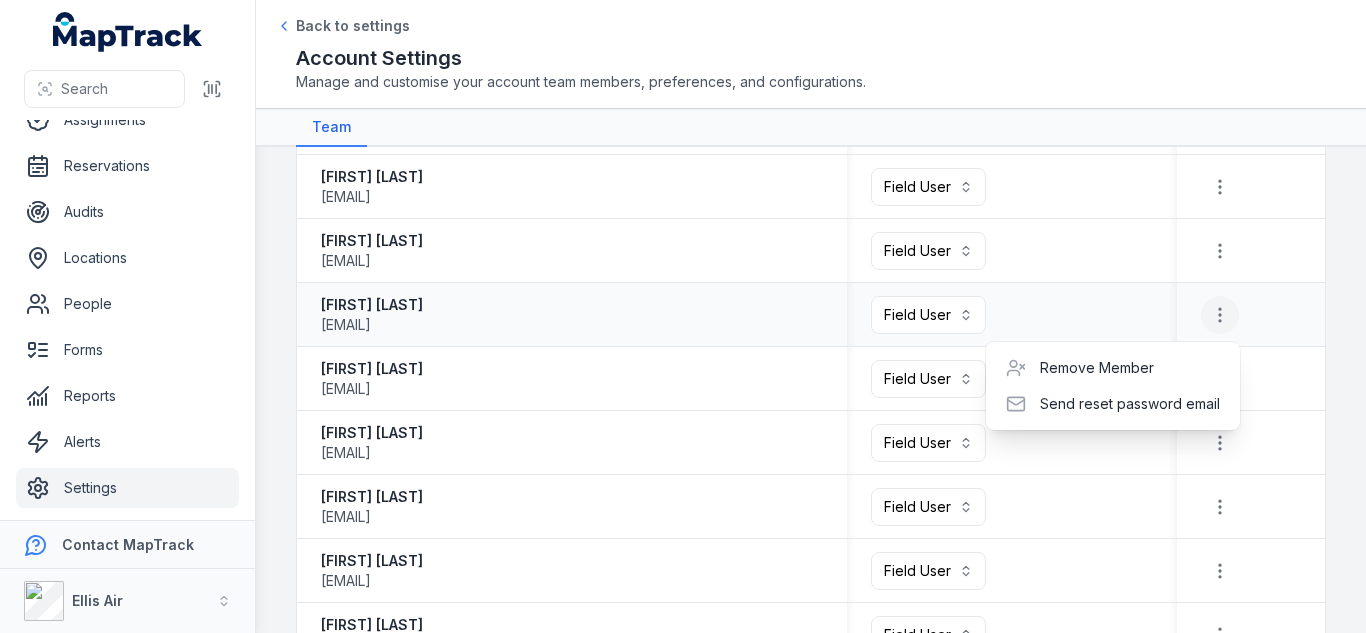 click at bounding box center [1220, 315] 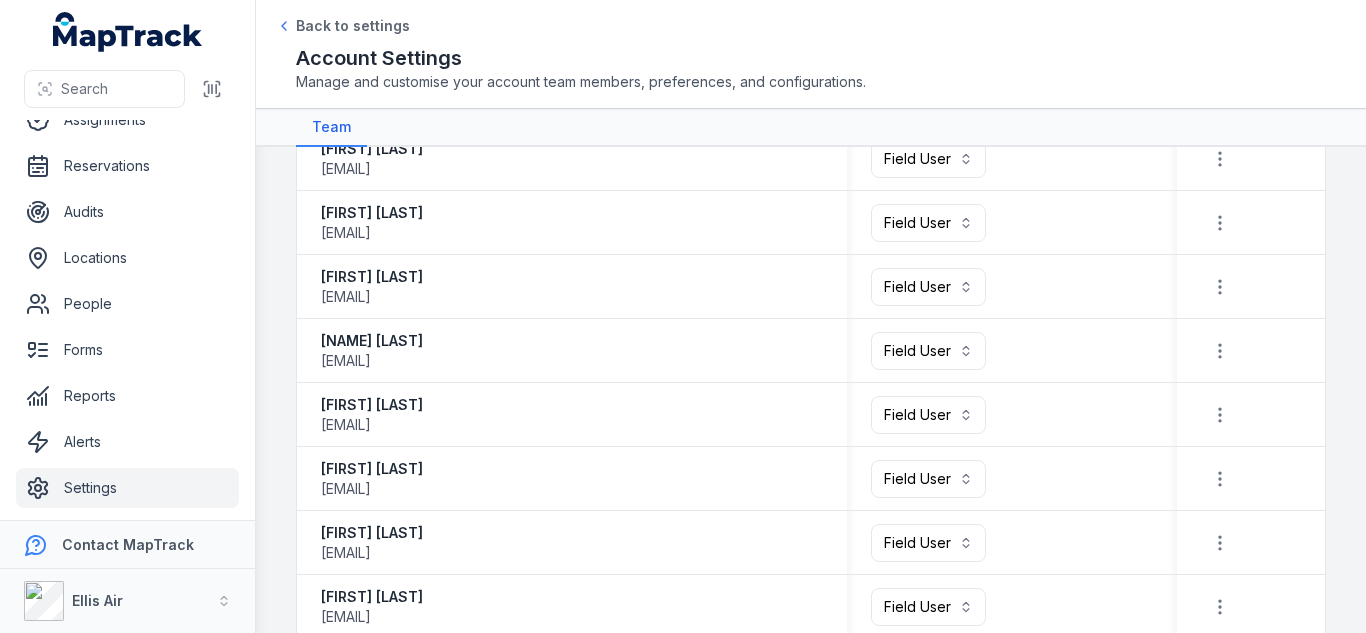 scroll, scrollTop: 2709, scrollLeft: 0, axis: vertical 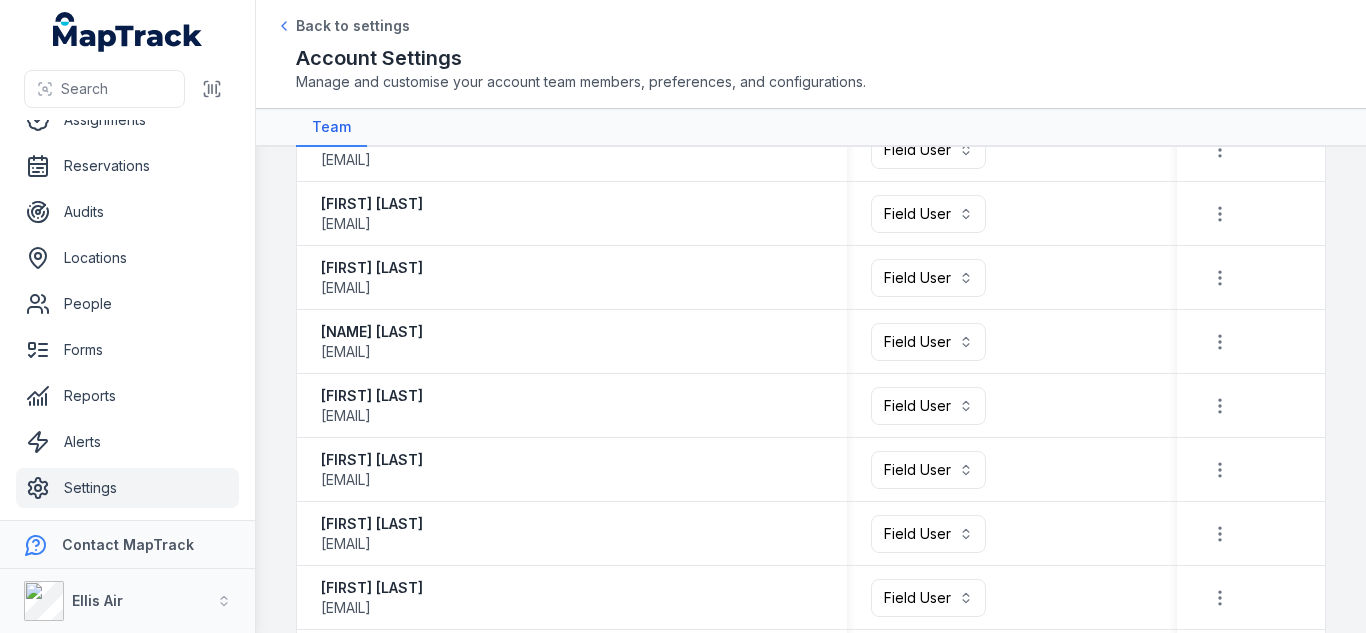 type 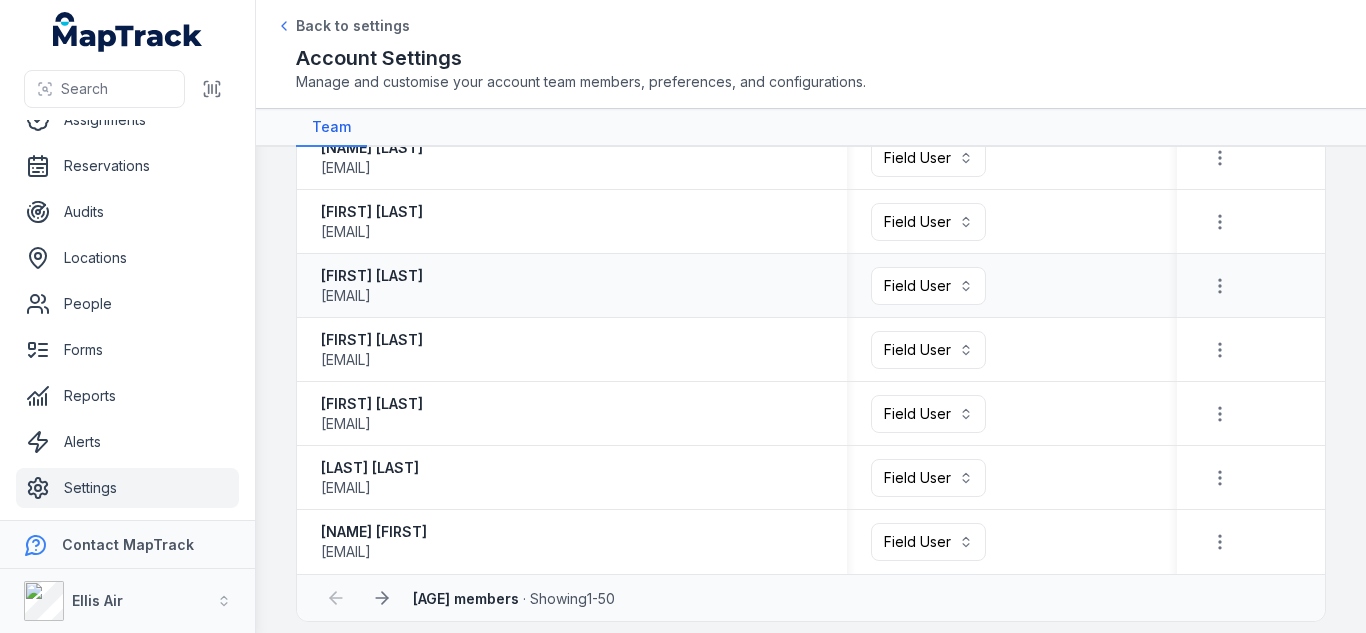 scroll, scrollTop: 2906, scrollLeft: 0, axis: vertical 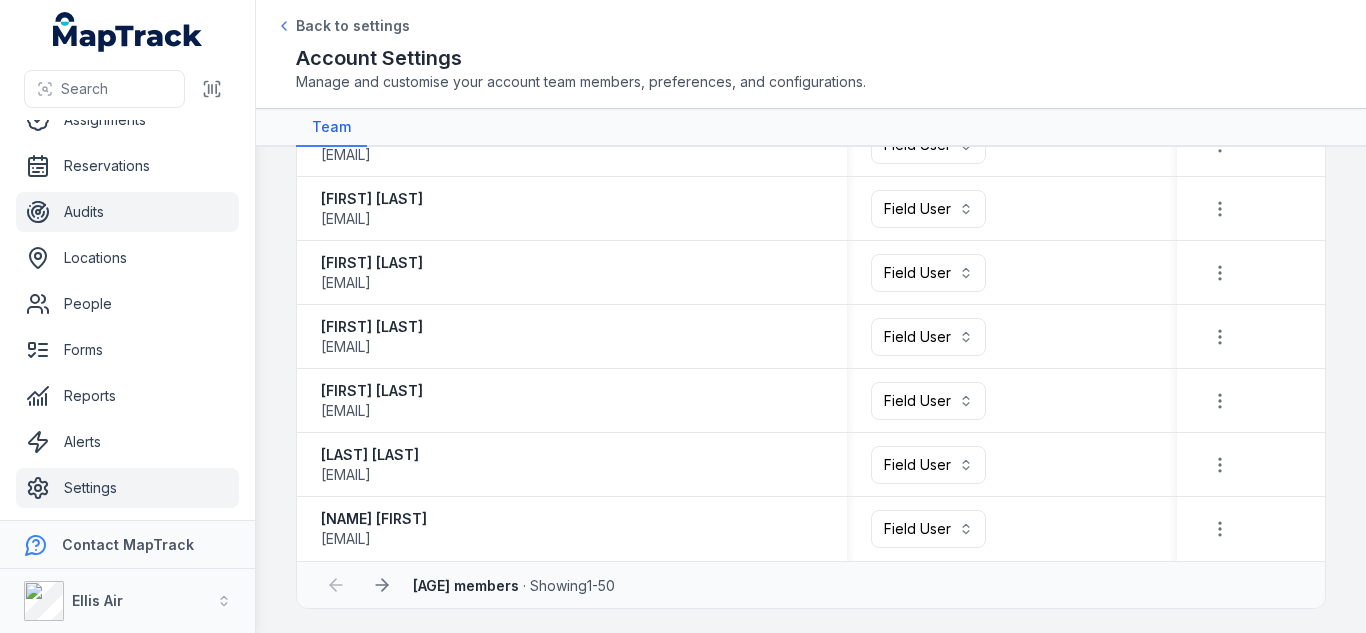 click on "Audits" at bounding box center (127, 212) 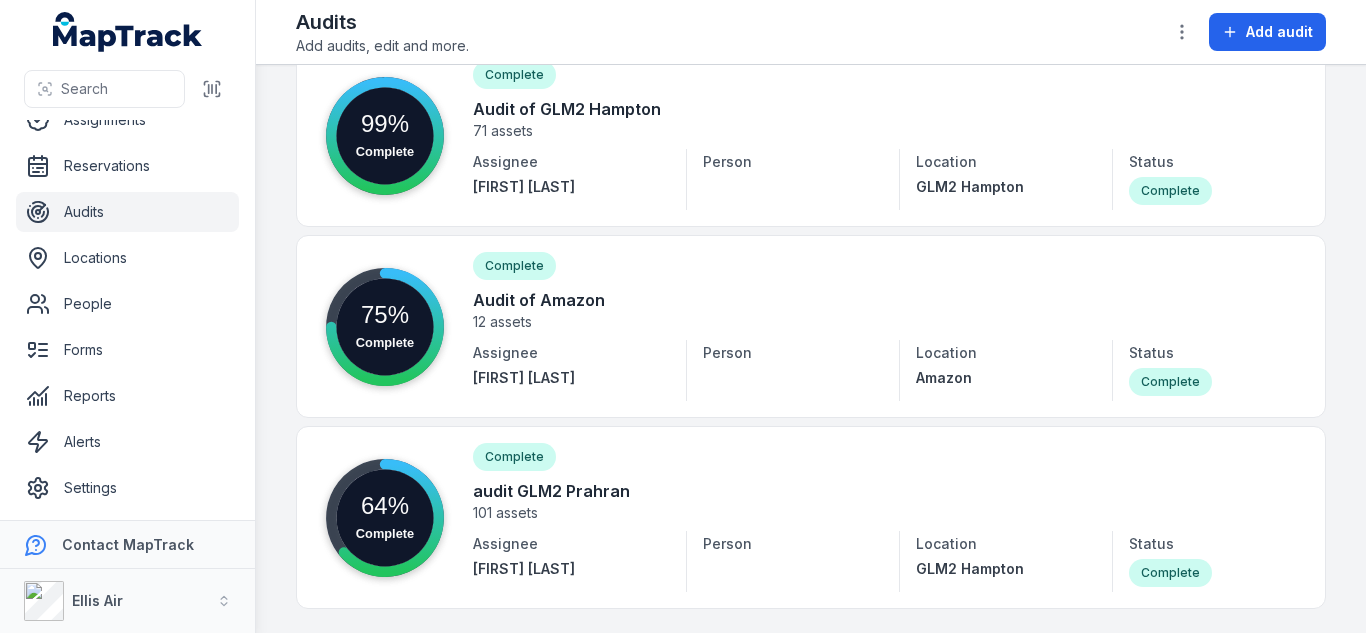 scroll, scrollTop: 0, scrollLeft: 0, axis: both 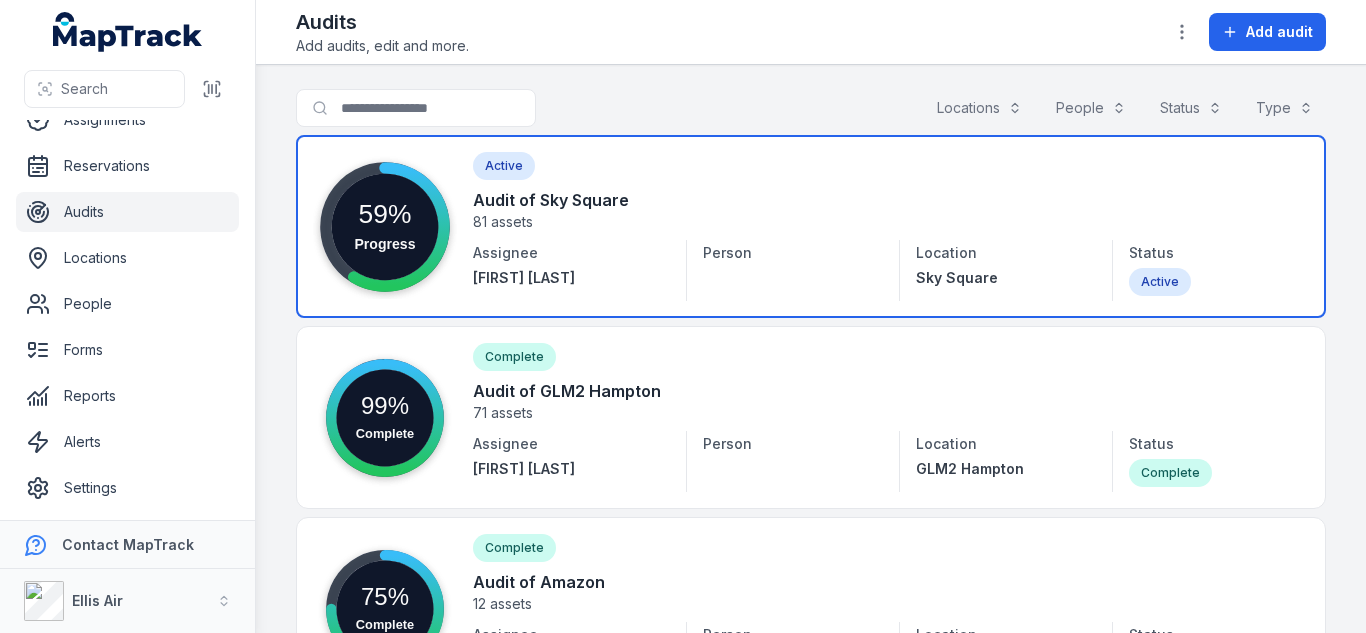click at bounding box center (811, 226) 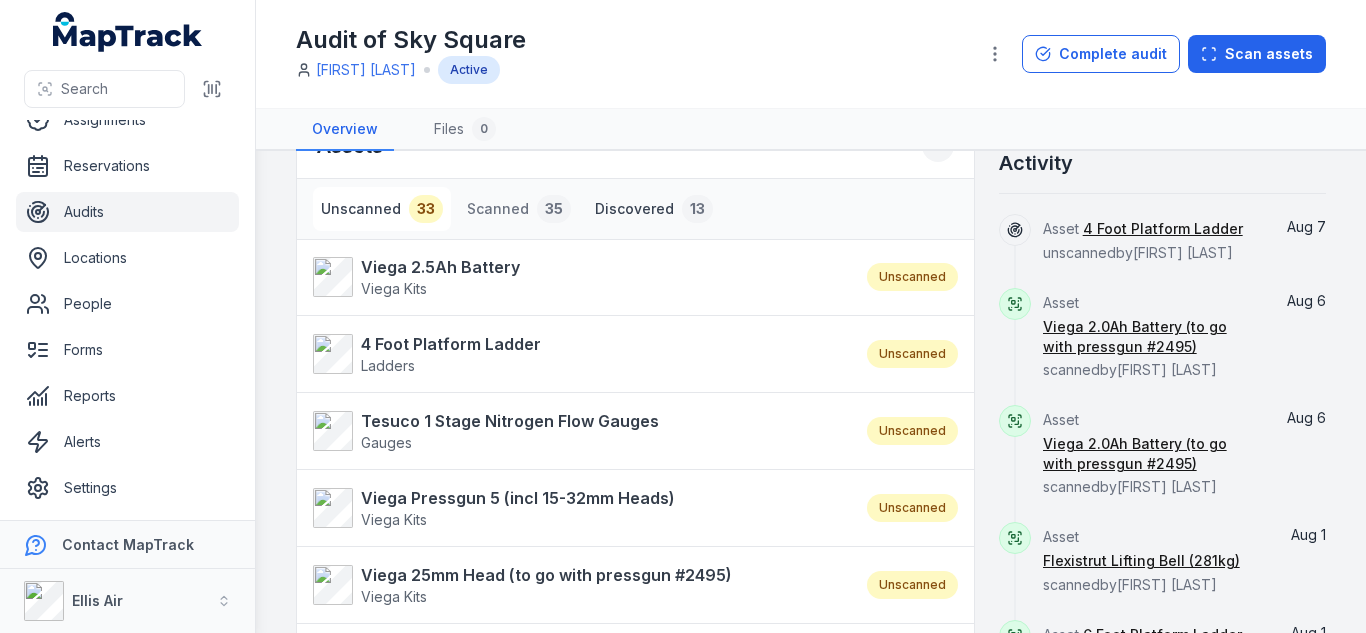 scroll, scrollTop: 417, scrollLeft: 0, axis: vertical 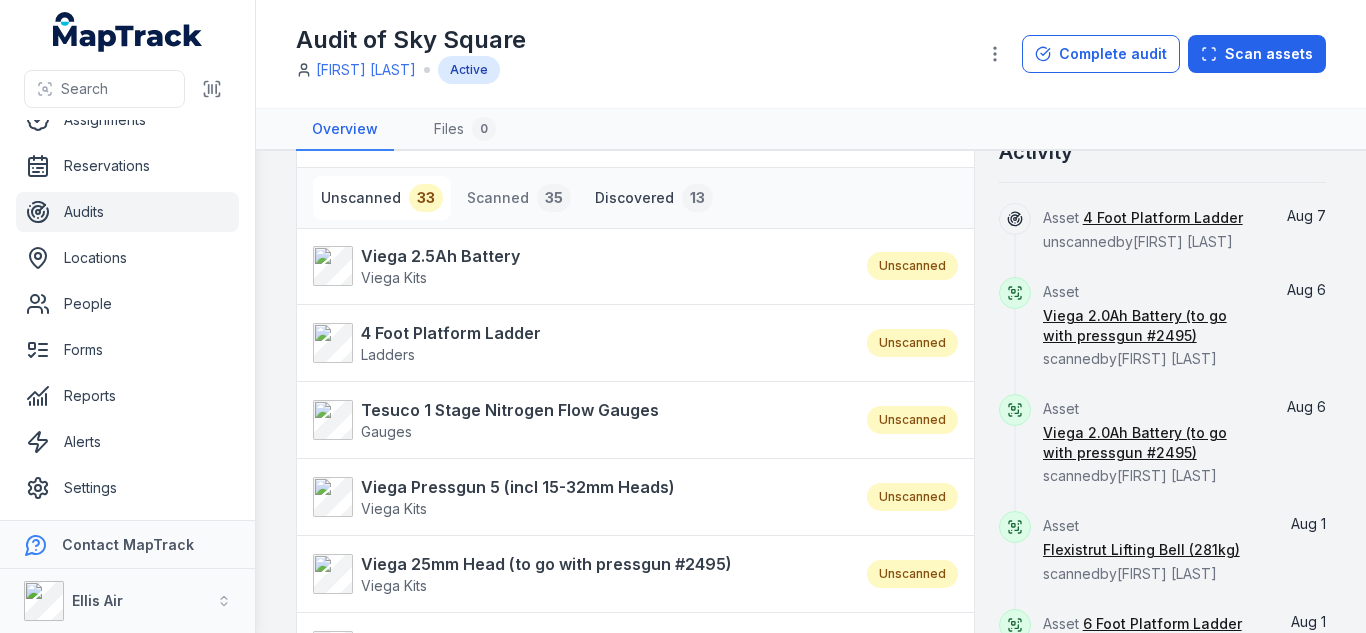 click on "Discovered 13" at bounding box center [654, 198] 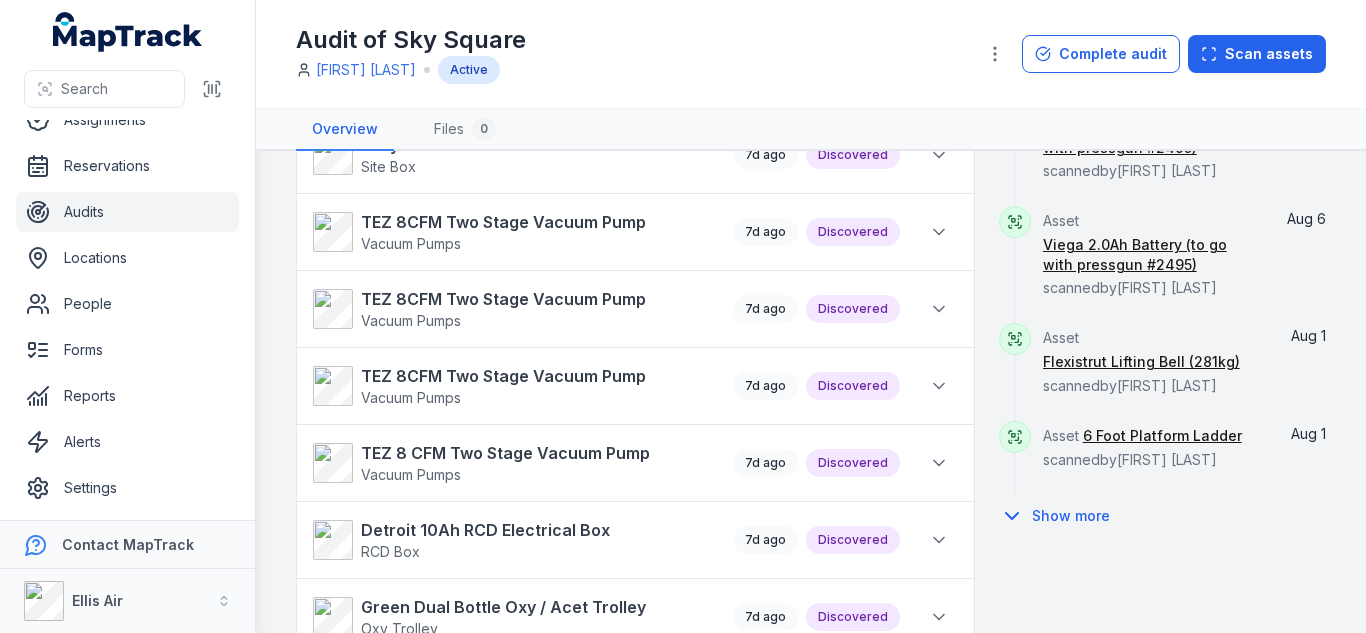scroll, scrollTop: 573, scrollLeft: 0, axis: vertical 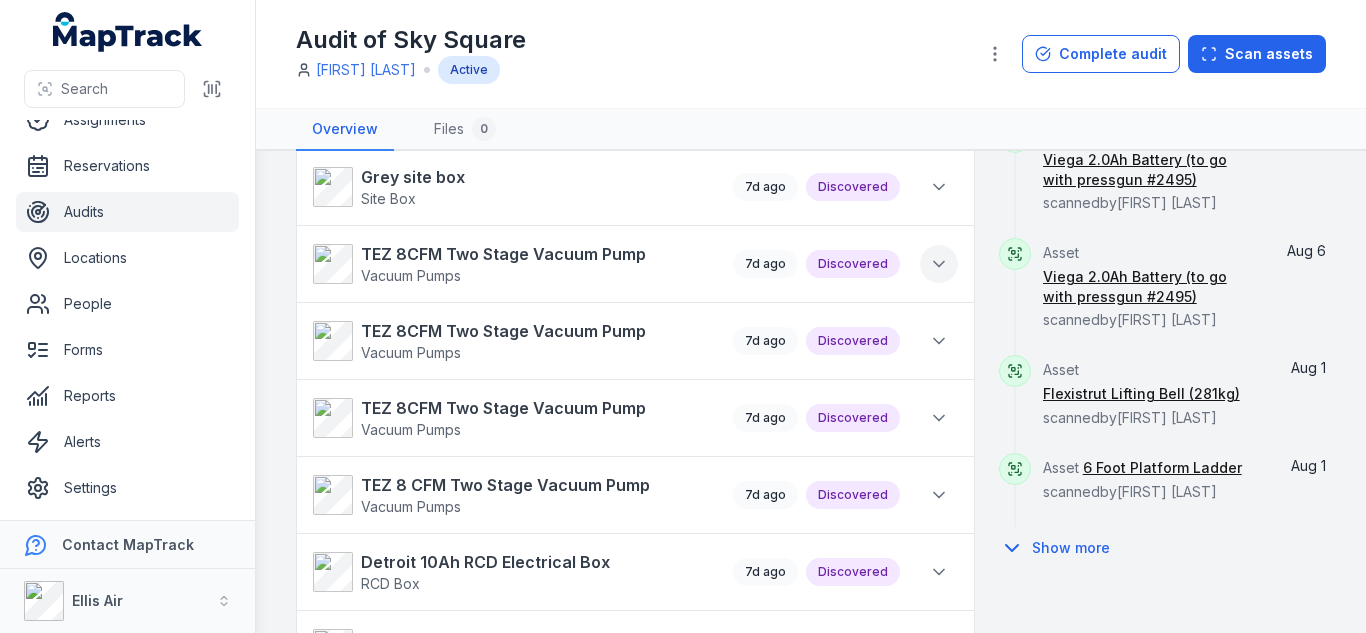 click at bounding box center [939, 264] 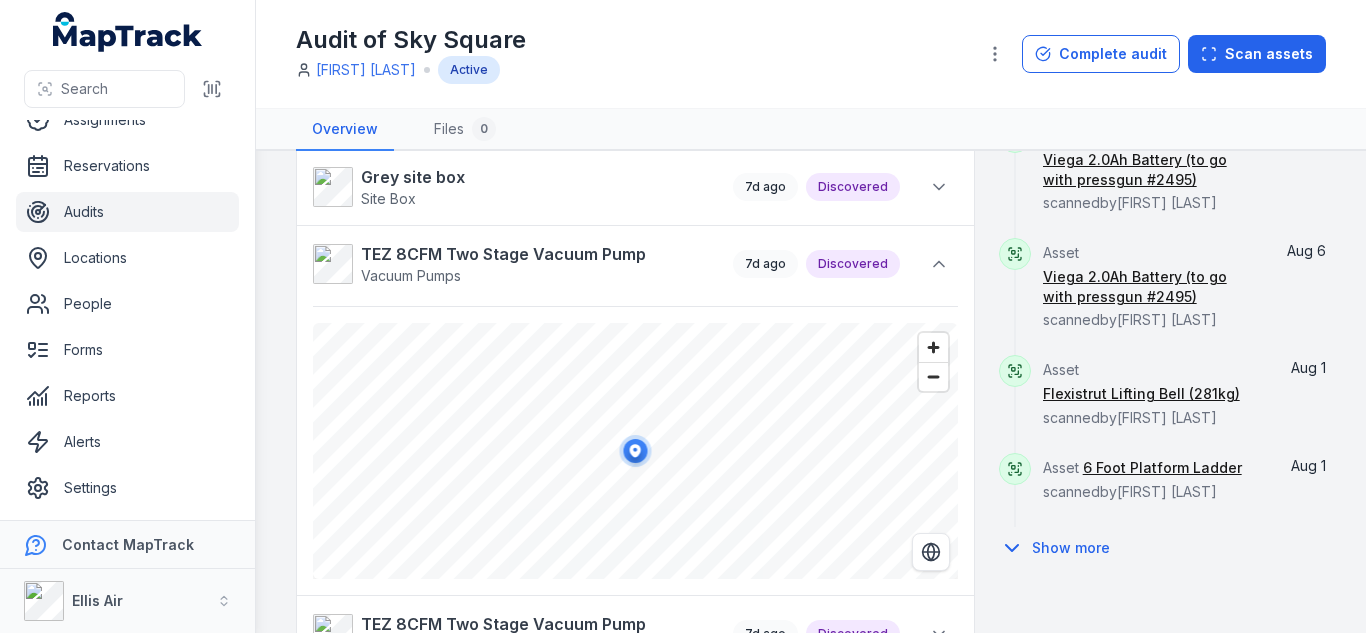 scroll, scrollTop: 1648, scrollLeft: 0, axis: vertical 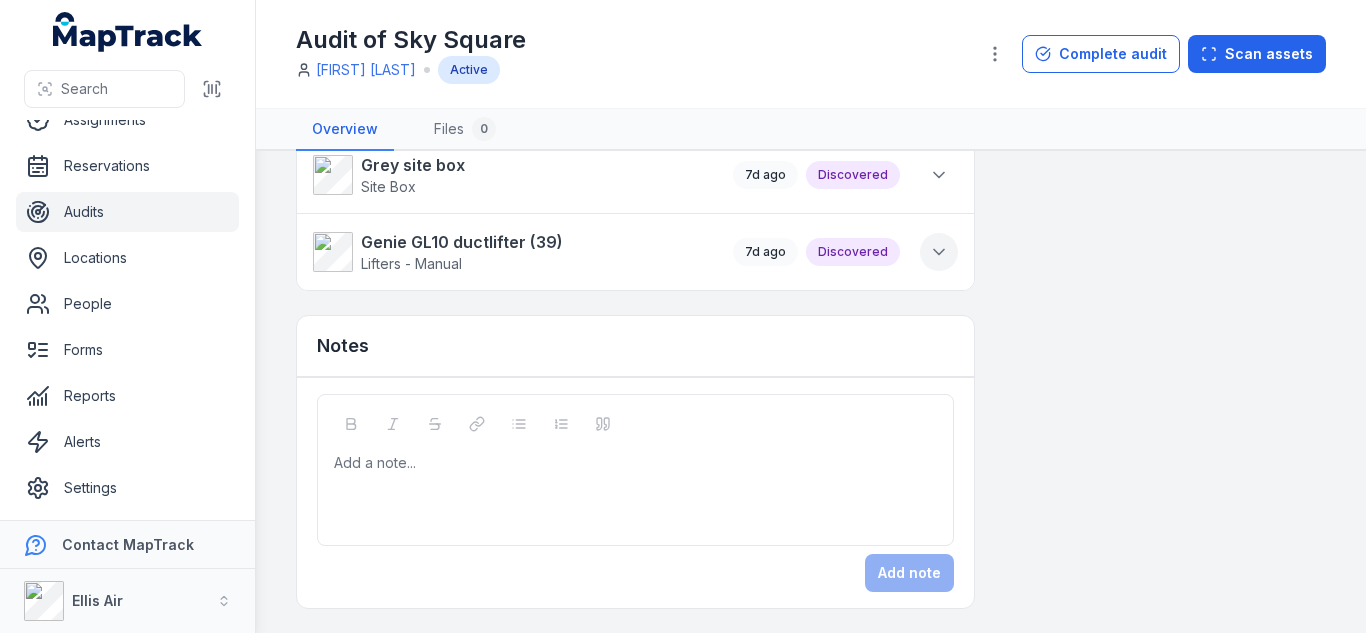 click 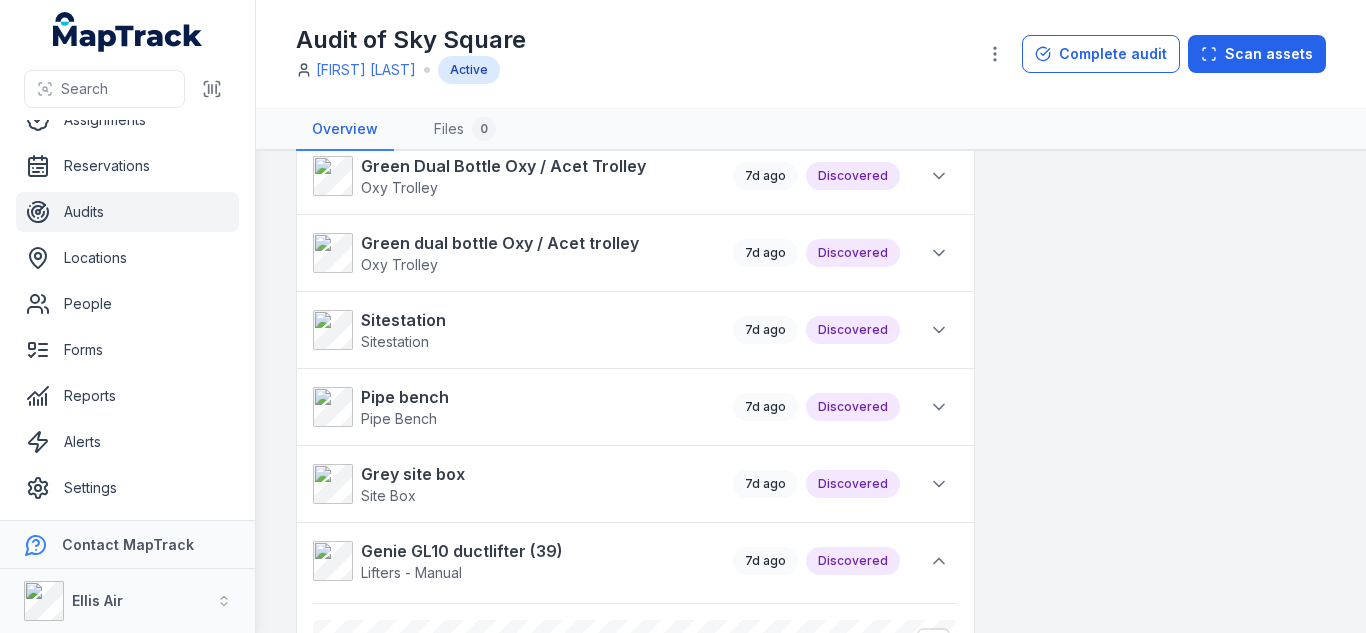 scroll, scrollTop: 1328, scrollLeft: 0, axis: vertical 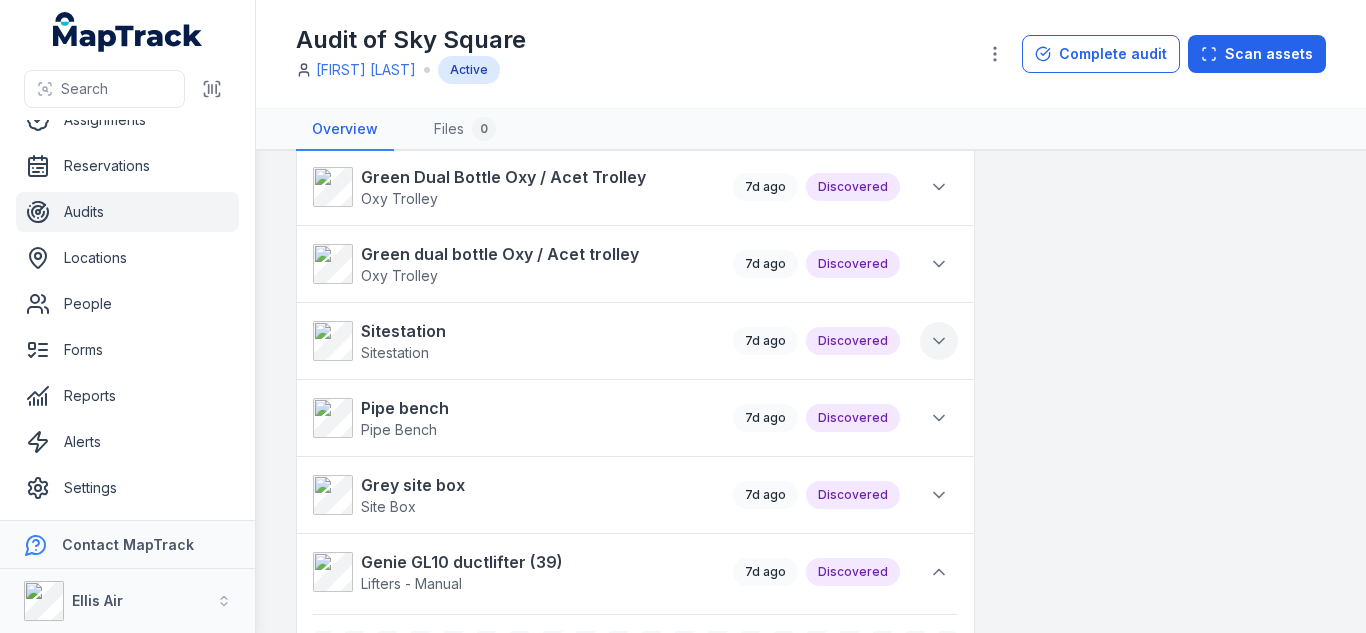 click 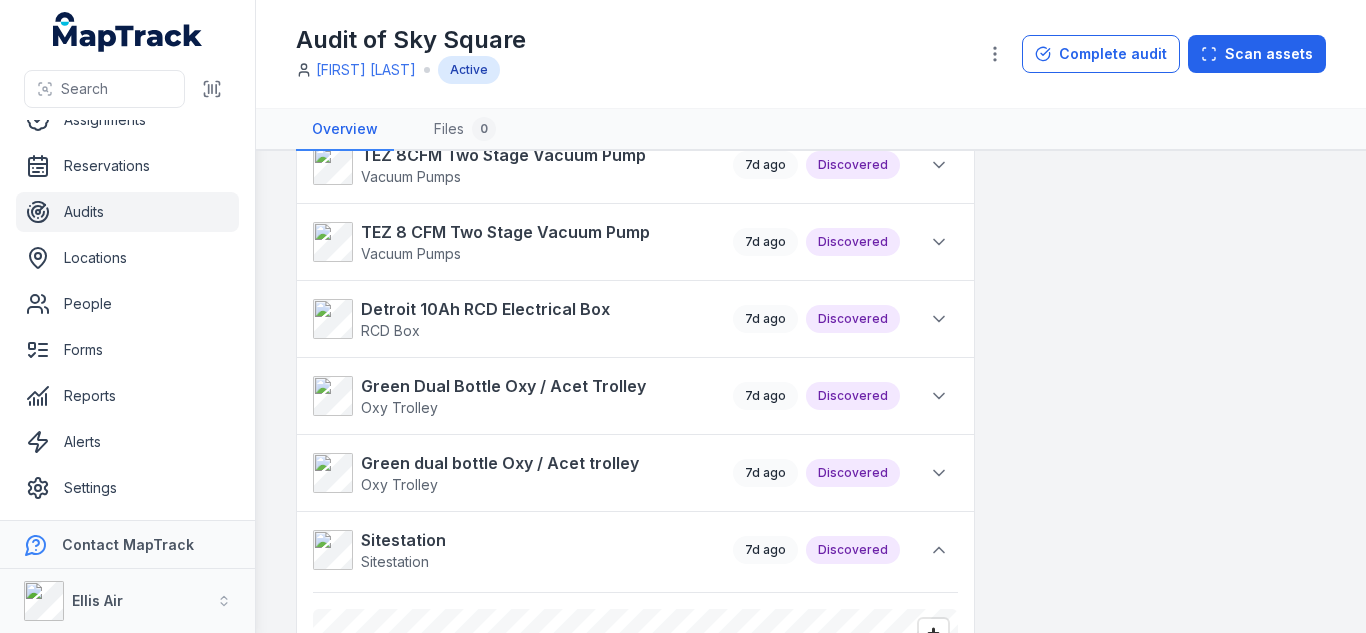 scroll, scrollTop: 1121, scrollLeft: 0, axis: vertical 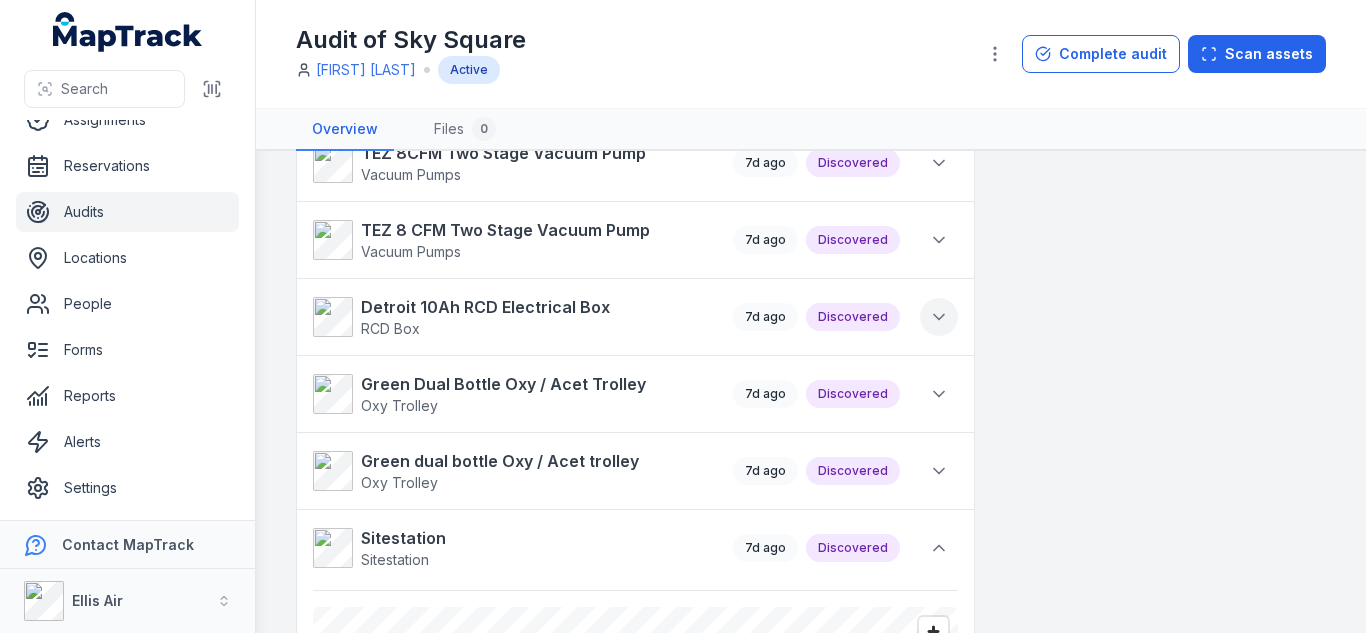 click 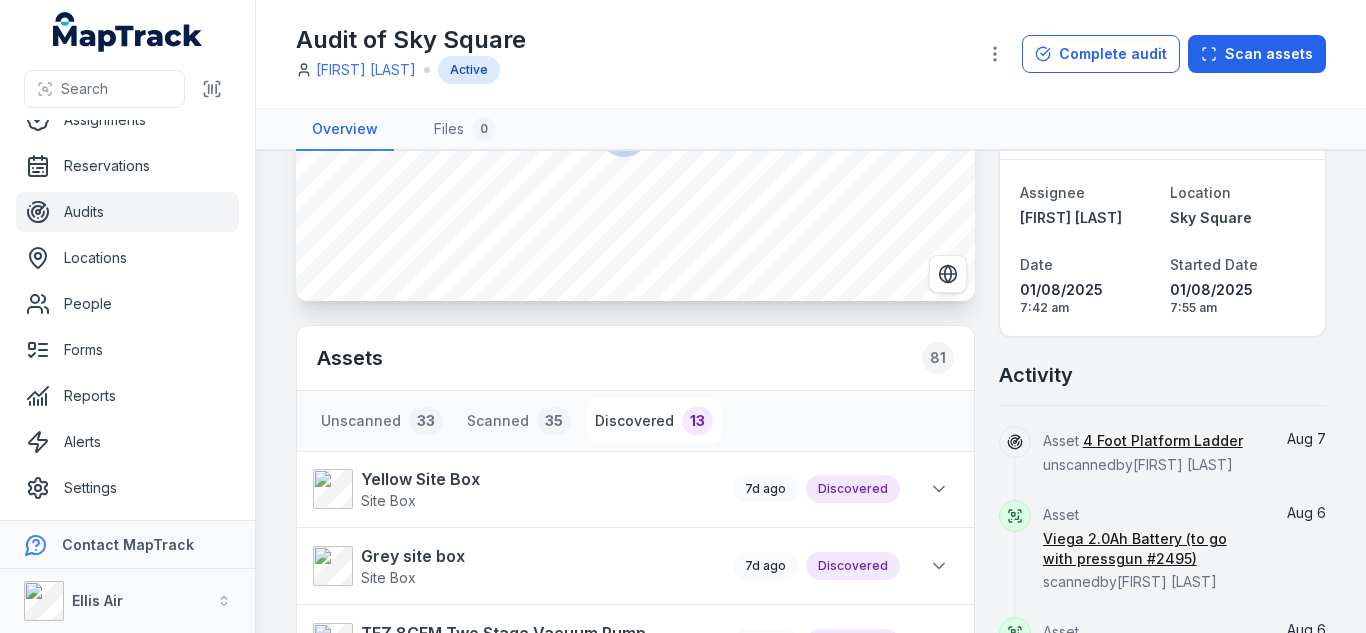 scroll, scrollTop: 211, scrollLeft: 0, axis: vertical 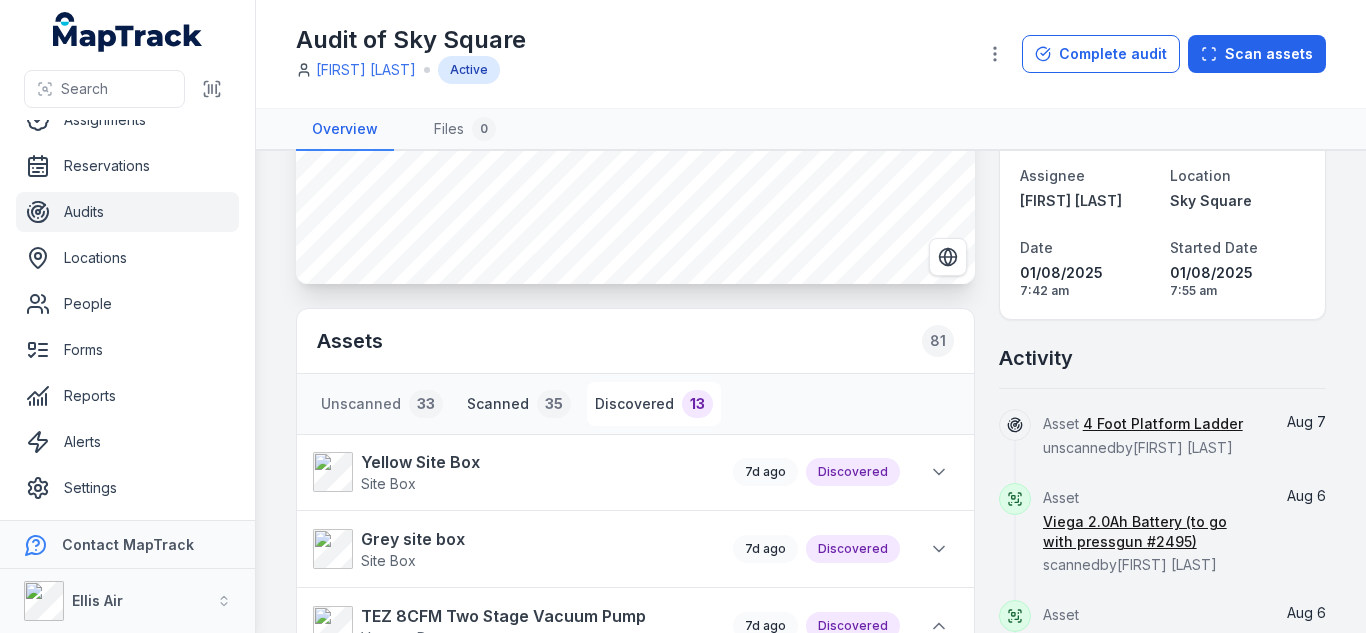 click on "Scanned 35" at bounding box center (519, 404) 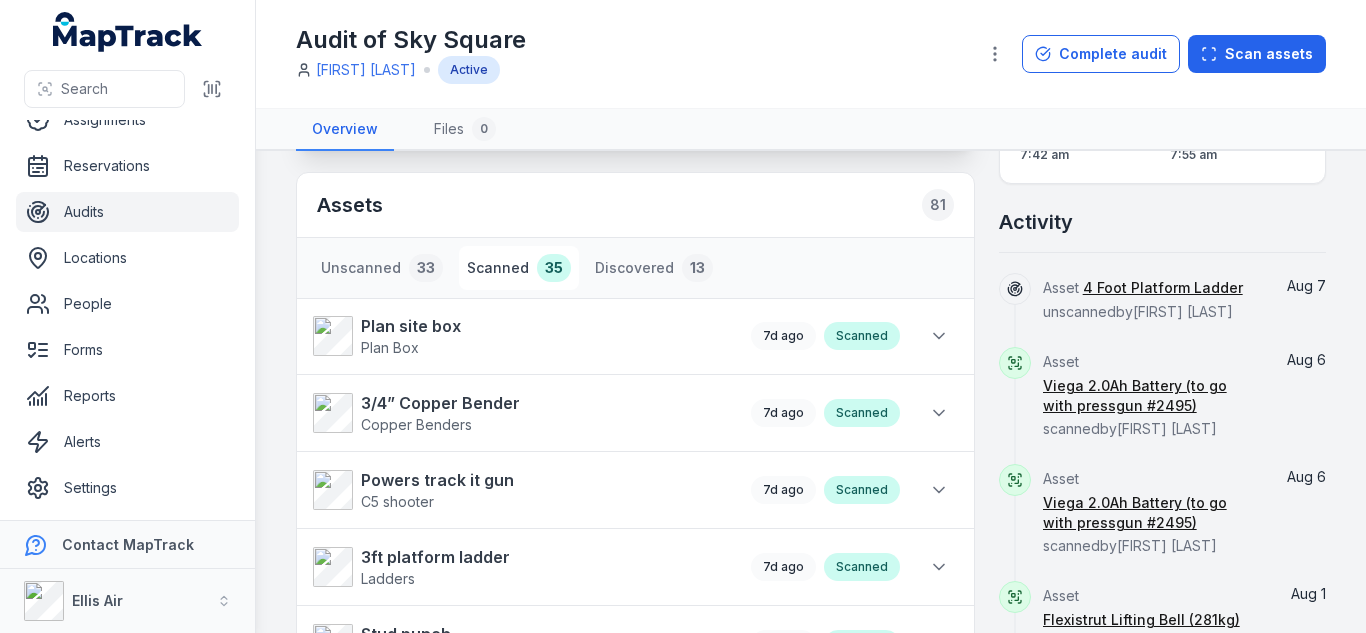 scroll, scrollTop: 348, scrollLeft: 0, axis: vertical 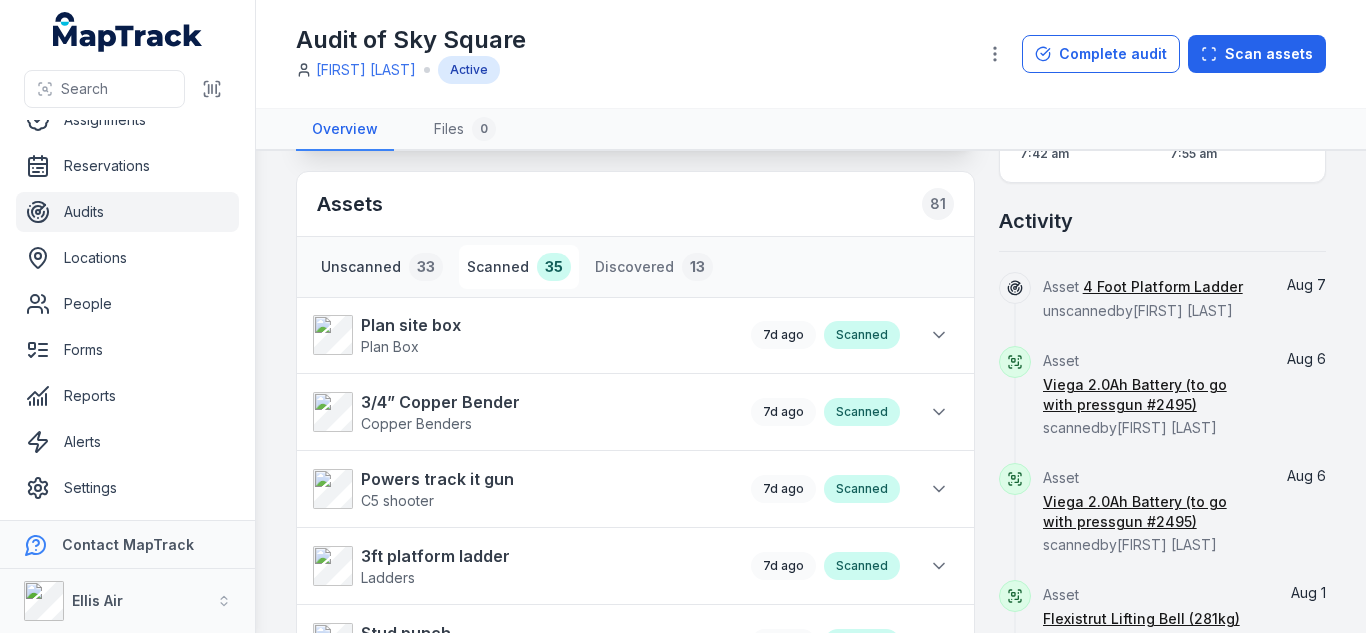 click on "Unscanned 33" at bounding box center [382, 267] 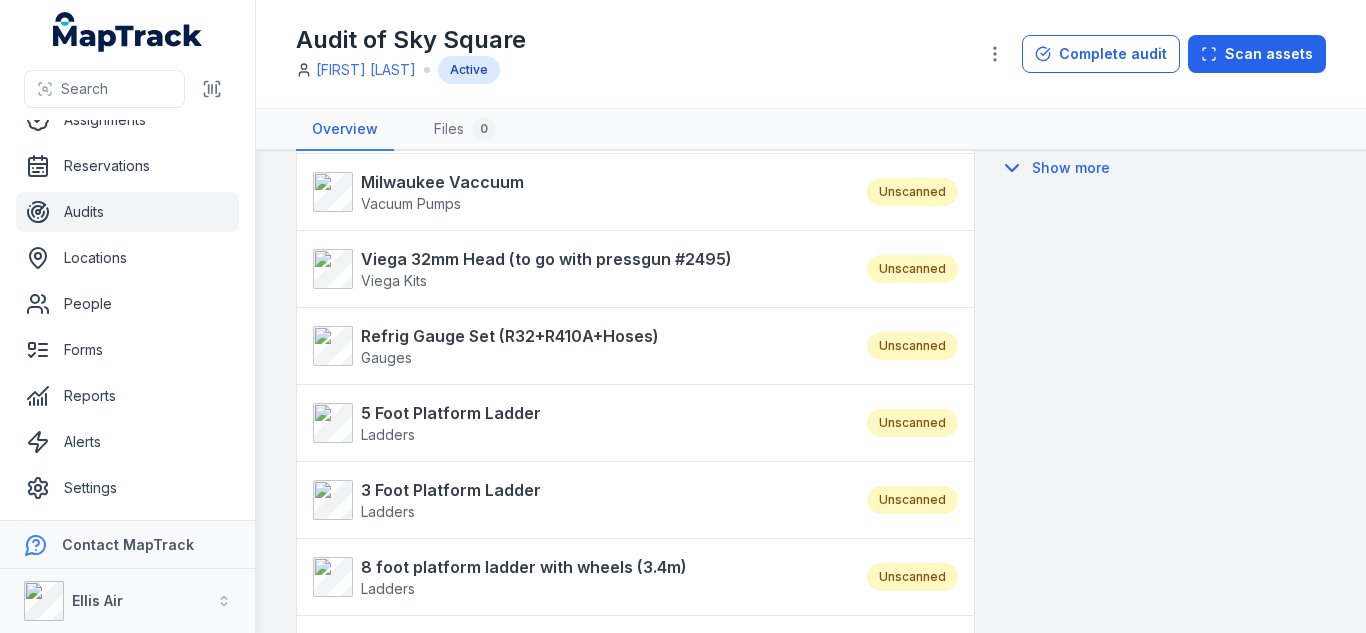 scroll, scrollTop: 1024, scrollLeft: 0, axis: vertical 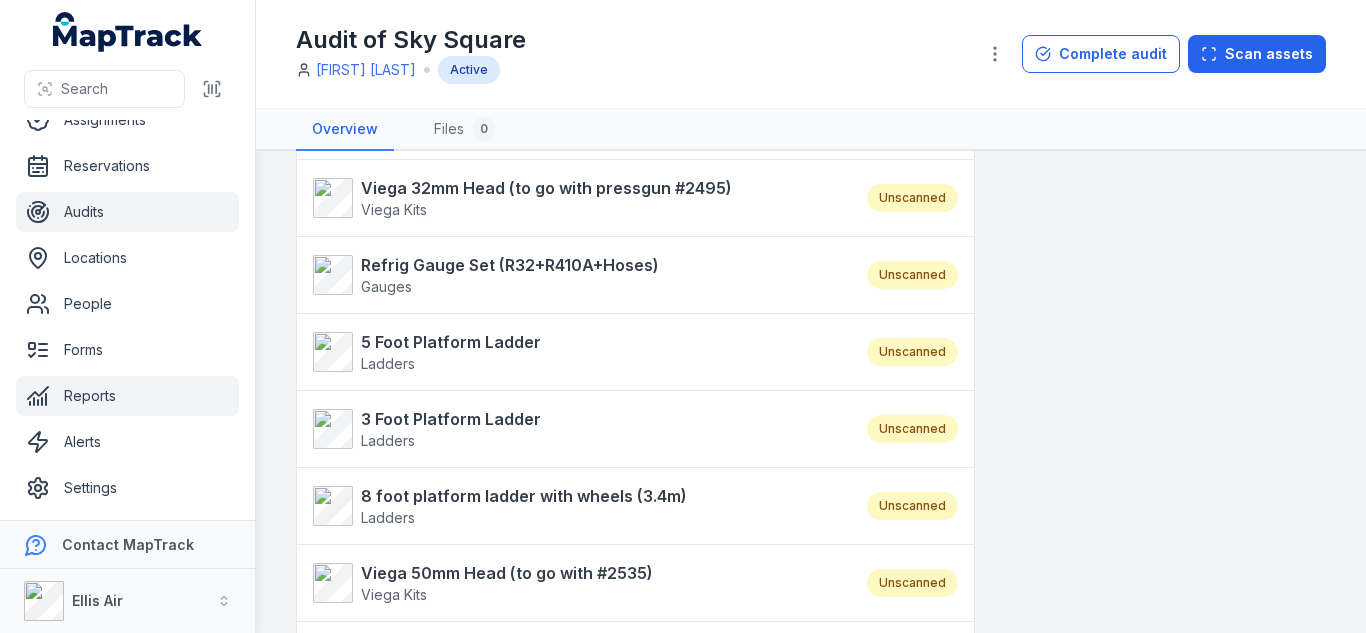 click on "Reports" at bounding box center (127, 396) 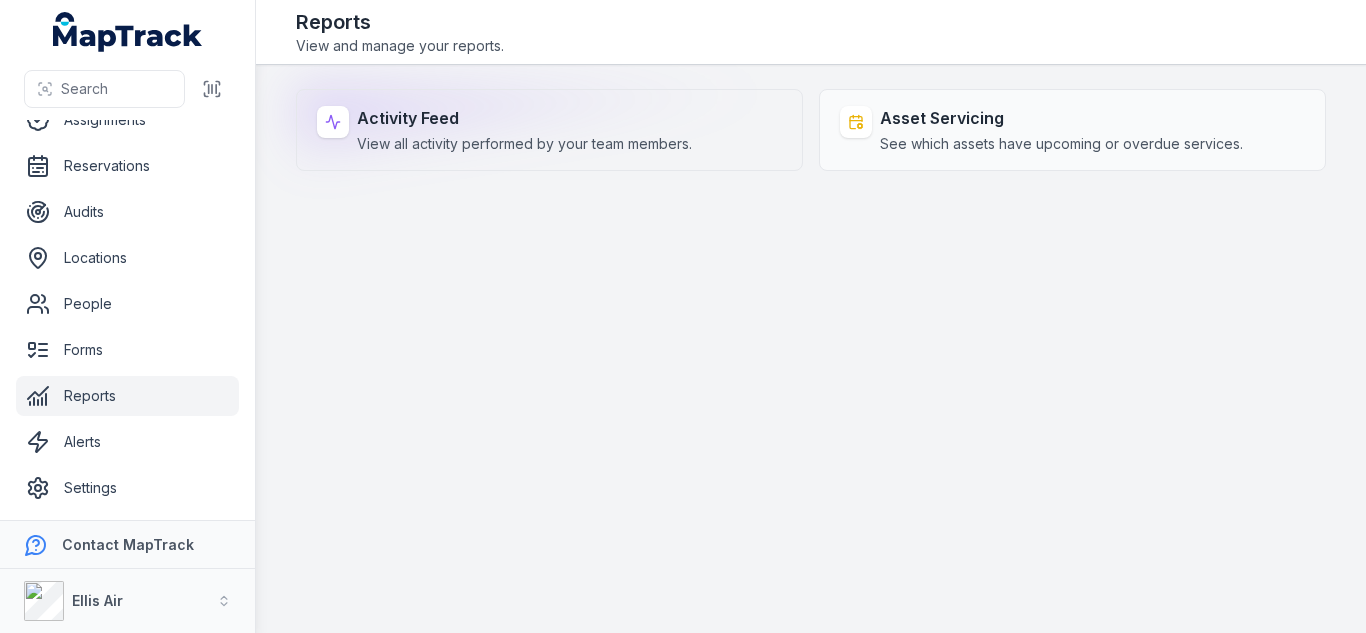 click on "Activity Feed View all activity performed by your team members." at bounding box center (549, 130) 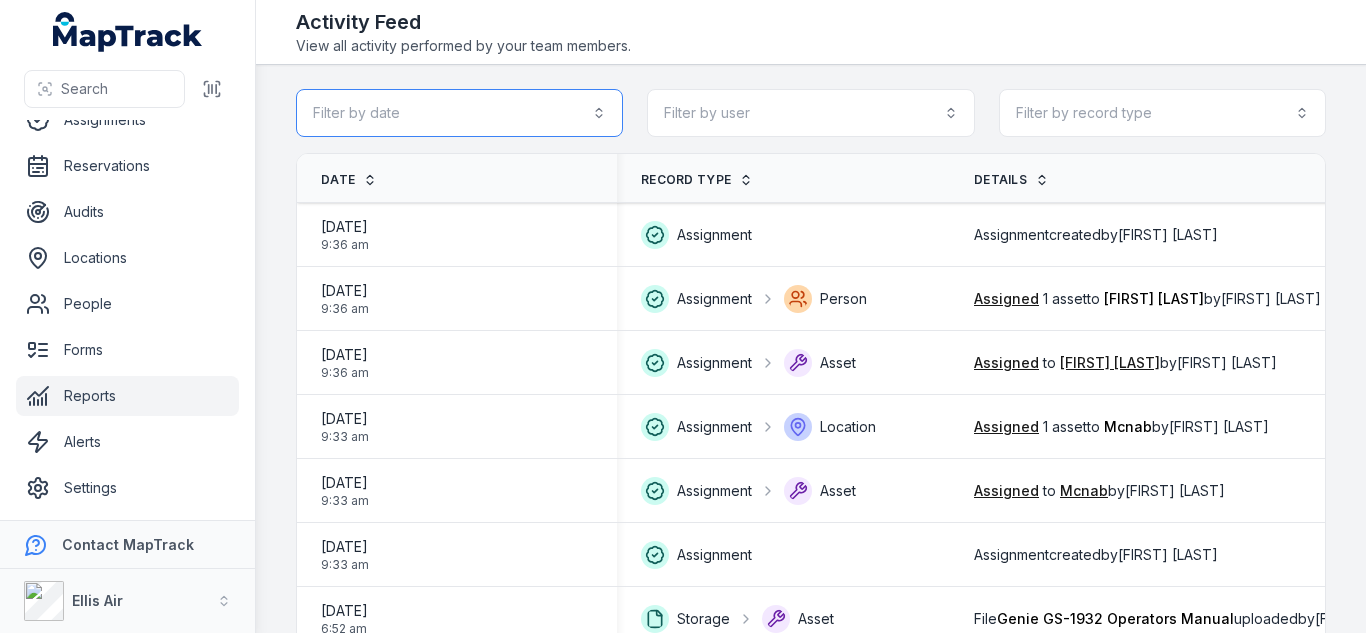 click on "Filter by date" at bounding box center [459, 113] 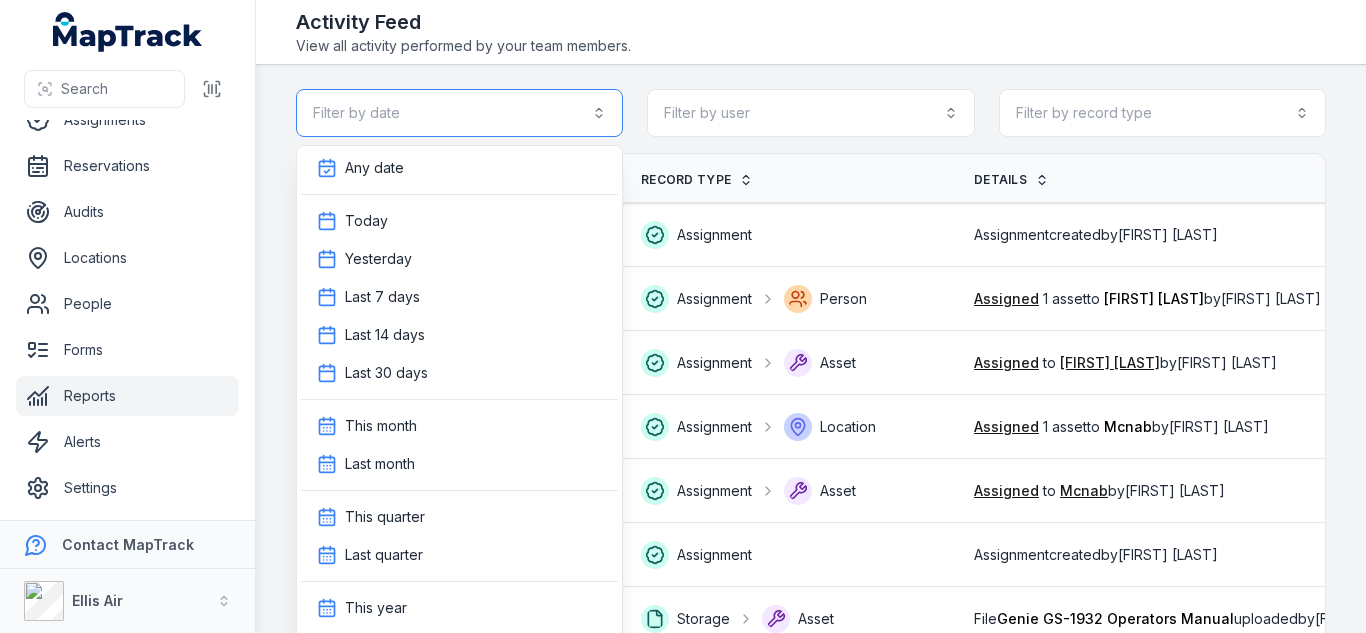 click on "Filter by date" at bounding box center (459, 113) 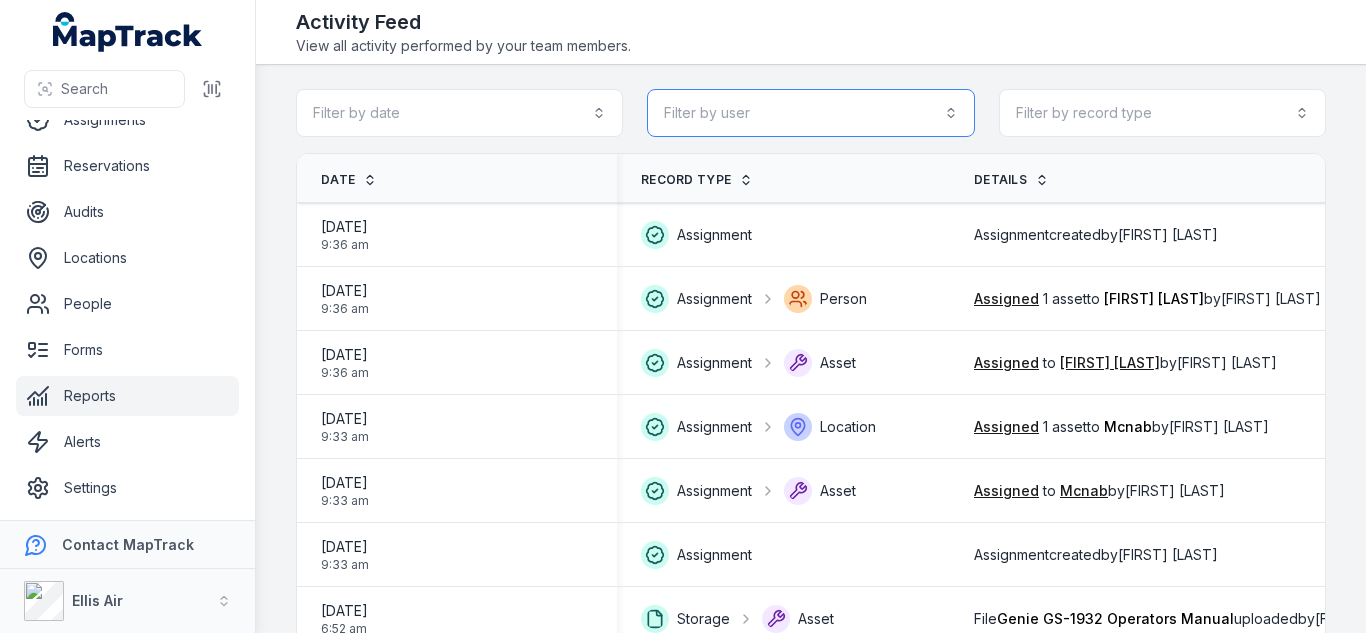 click on "Filter by user" at bounding box center (810, 113) 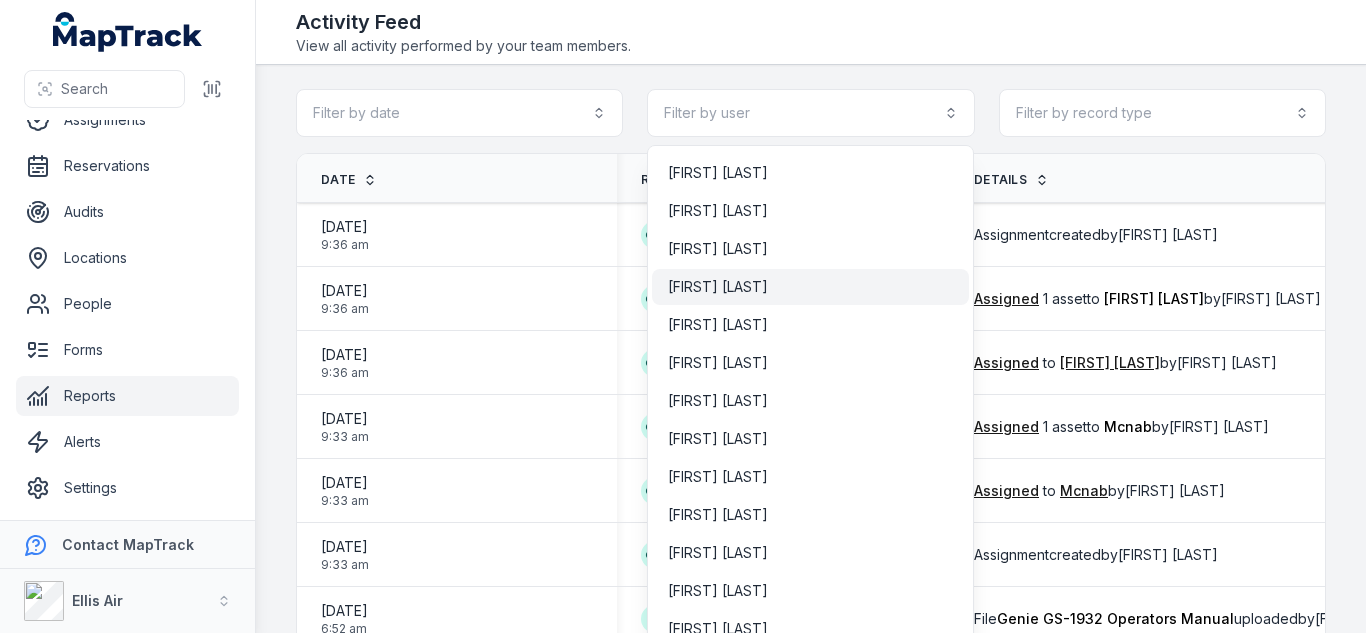 scroll, scrollTop: 1495, scrollLeft: 0, axis: vertical 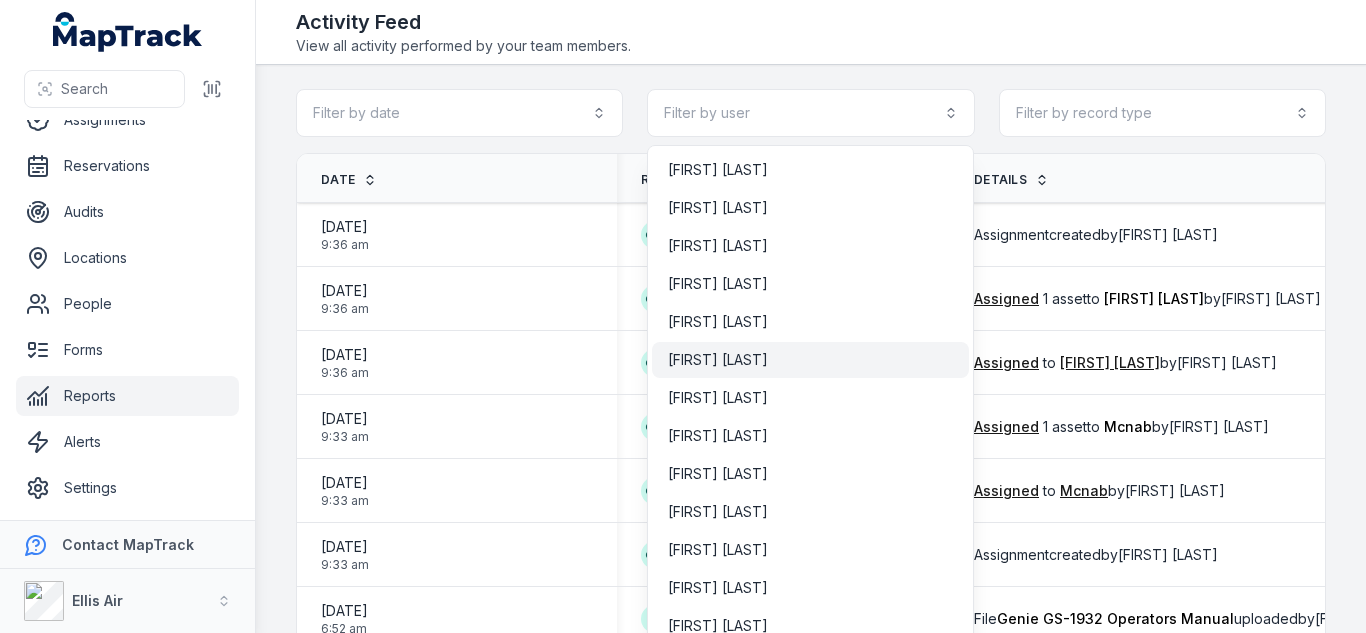 click on "[FIRST] [LAST]" at bounding box center [810, 360] 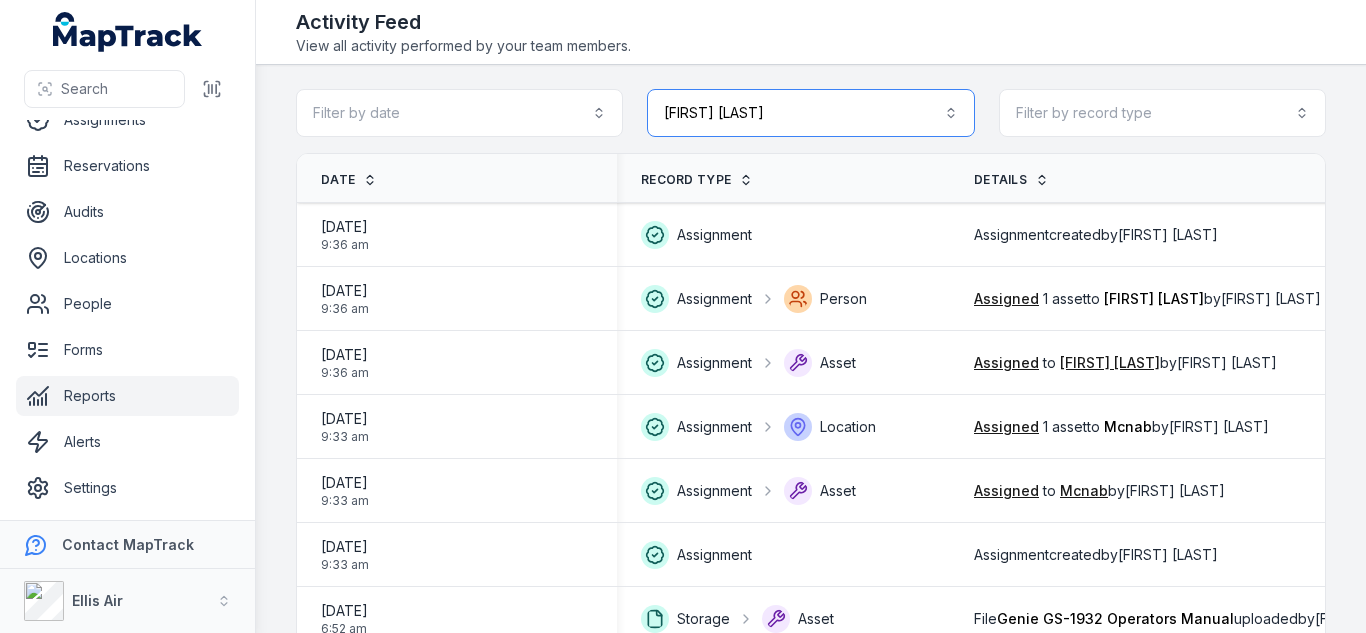 click on "**********" at bounding box center (810, 113) 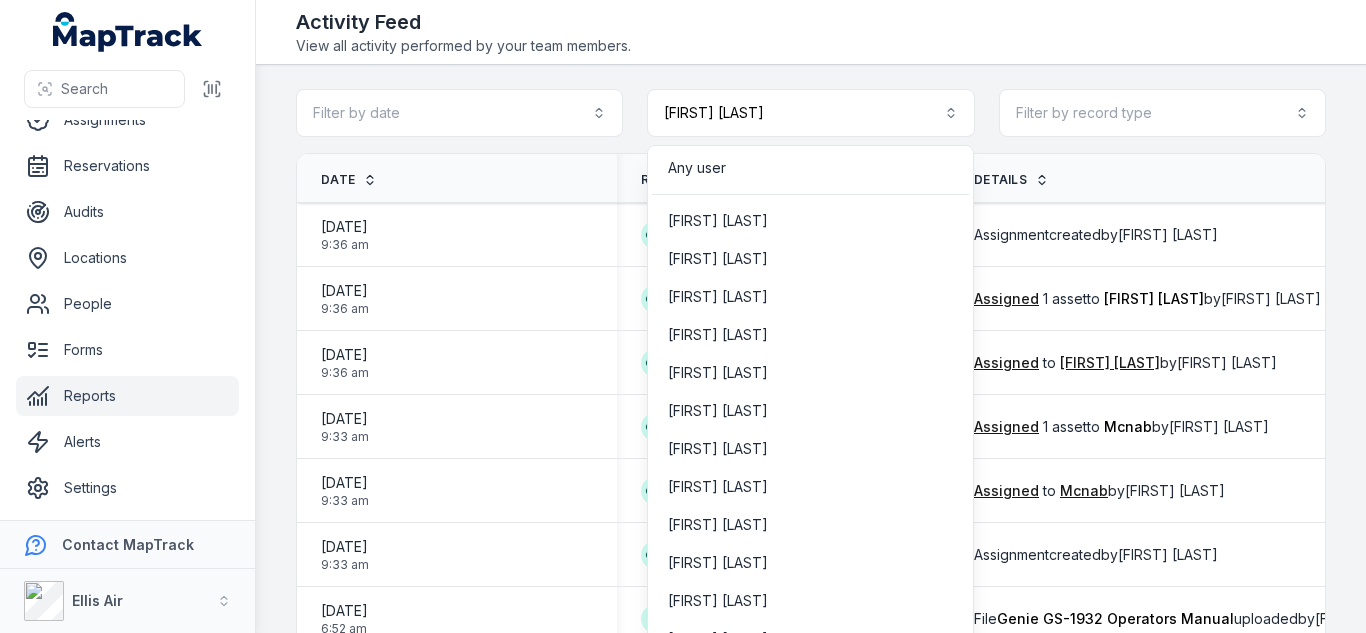 scroll, scrollTop: 7, scrollLeft: 0, axis: vertical 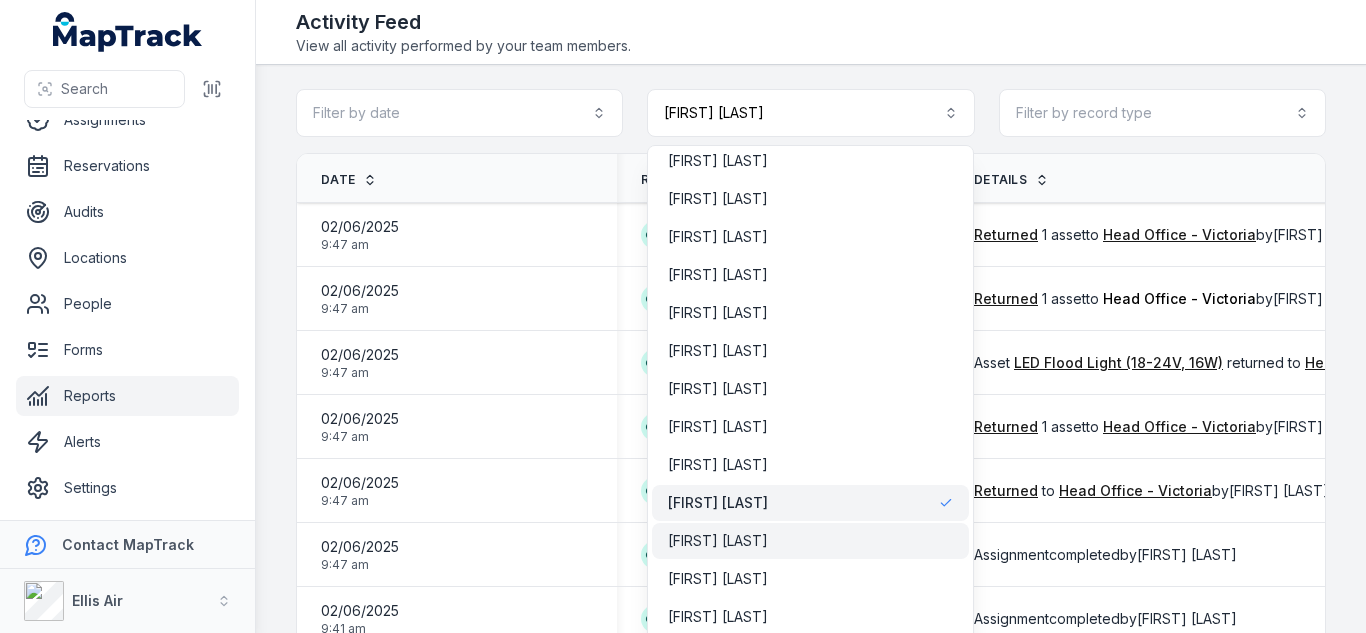 click on "[FIRST] [LAST]" at bounding box center (810, 541) 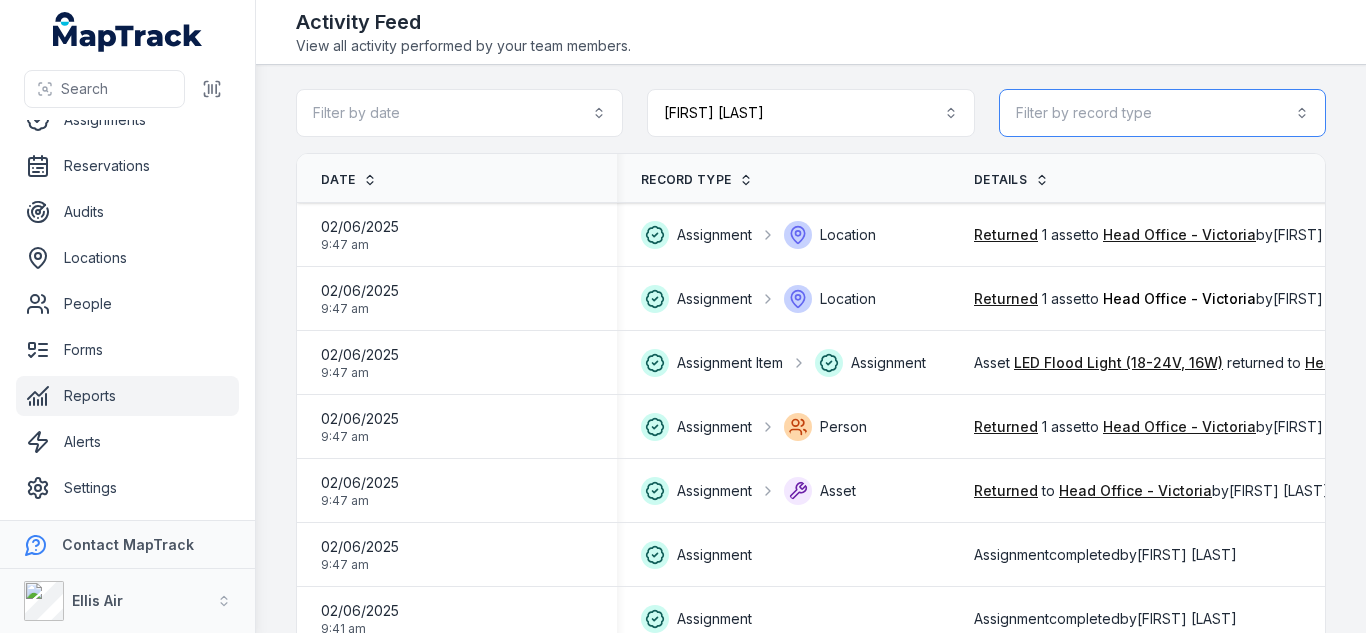 click on "Filter by record type" at bounding box center (1162, 113) 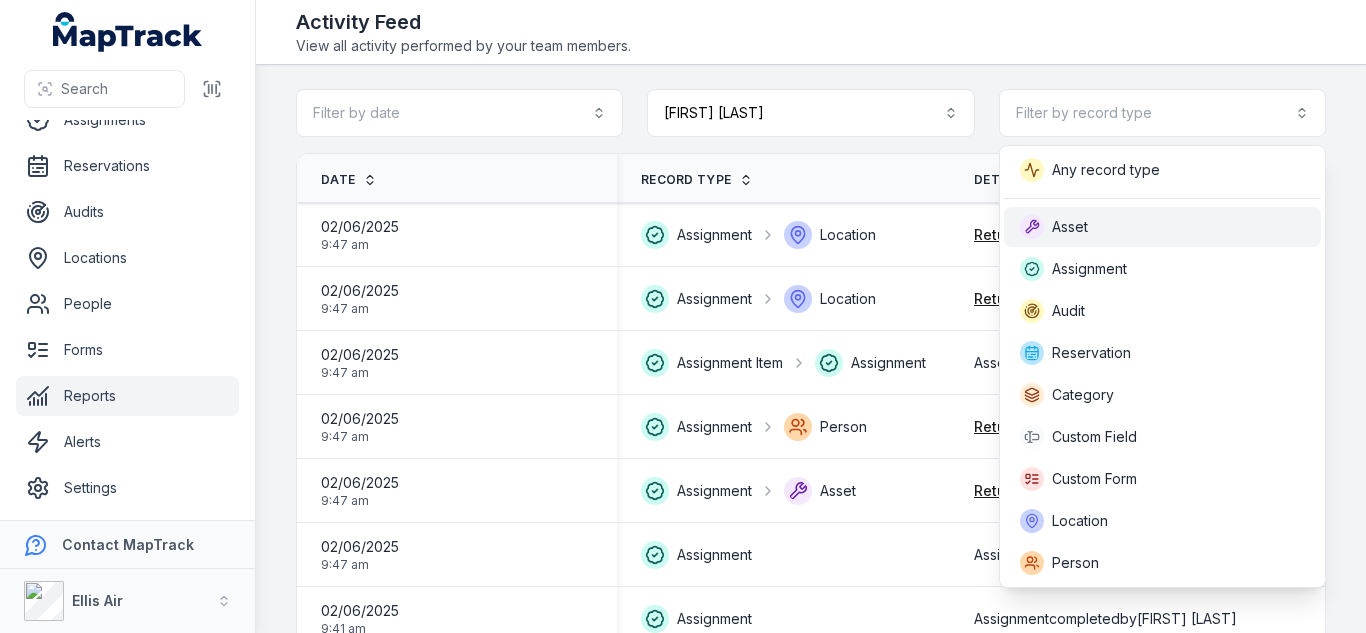 click on "Asset" at bounding box center (1162, 227) 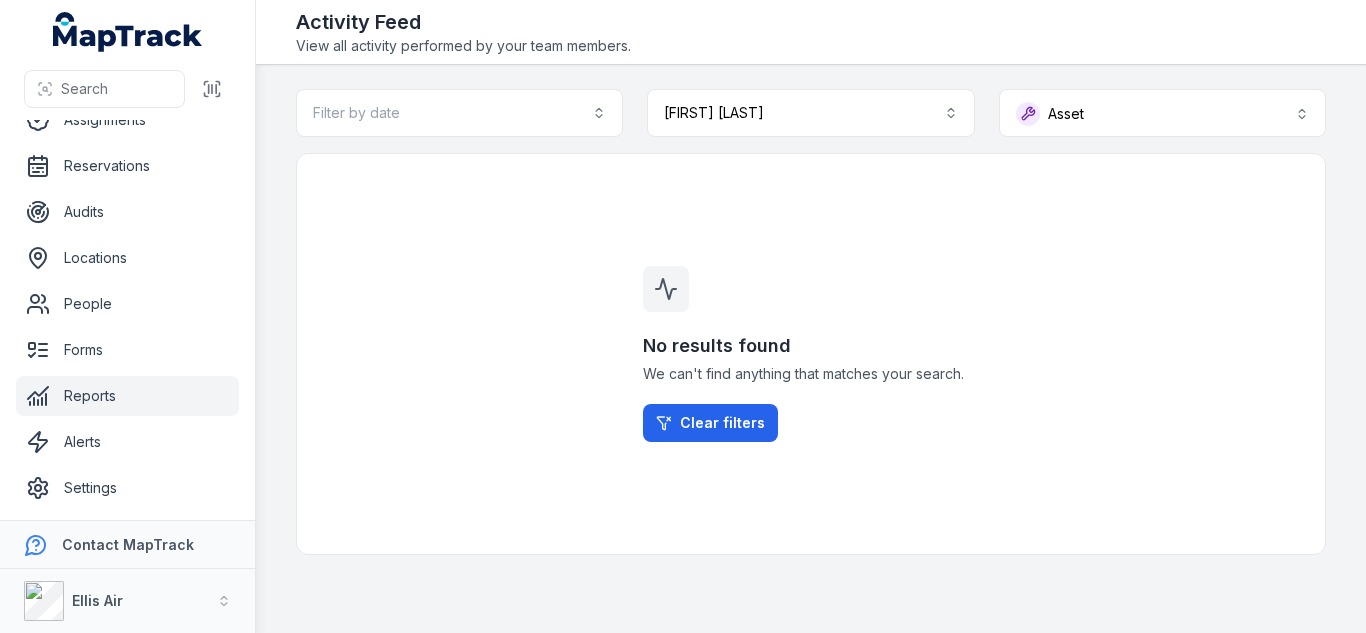 click on "**********" at bounding box center (811, 349) 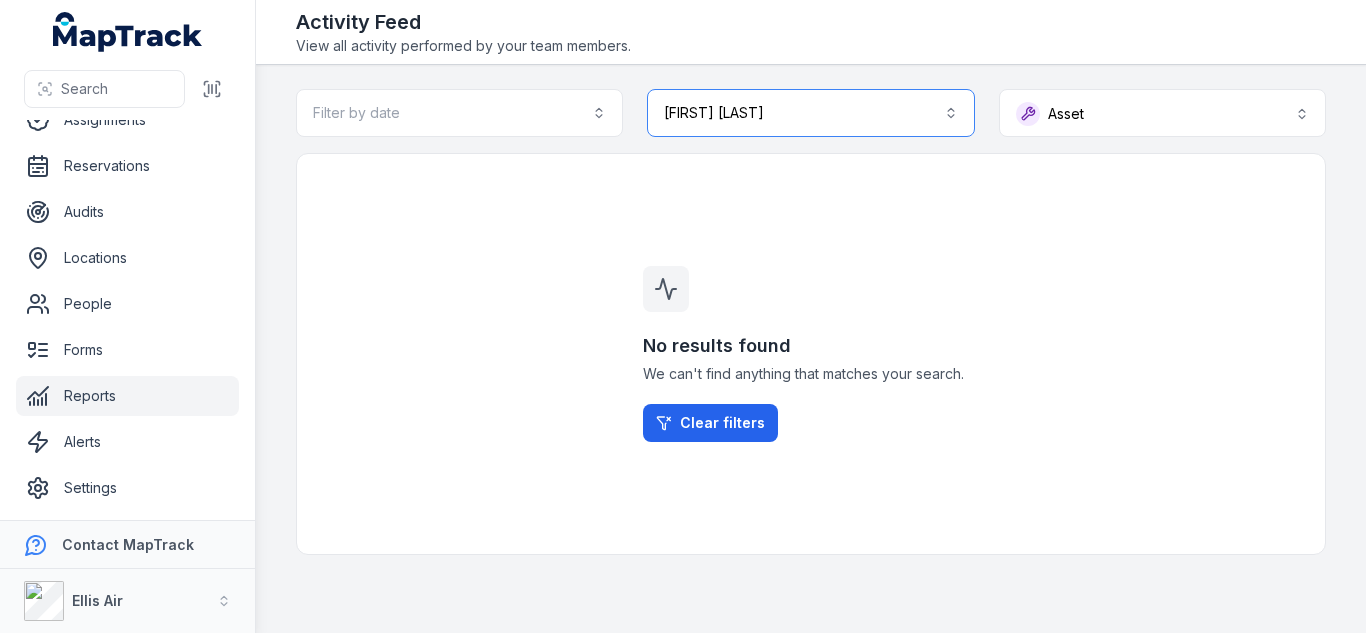 click on "**********" at bounding box center [810, 113] 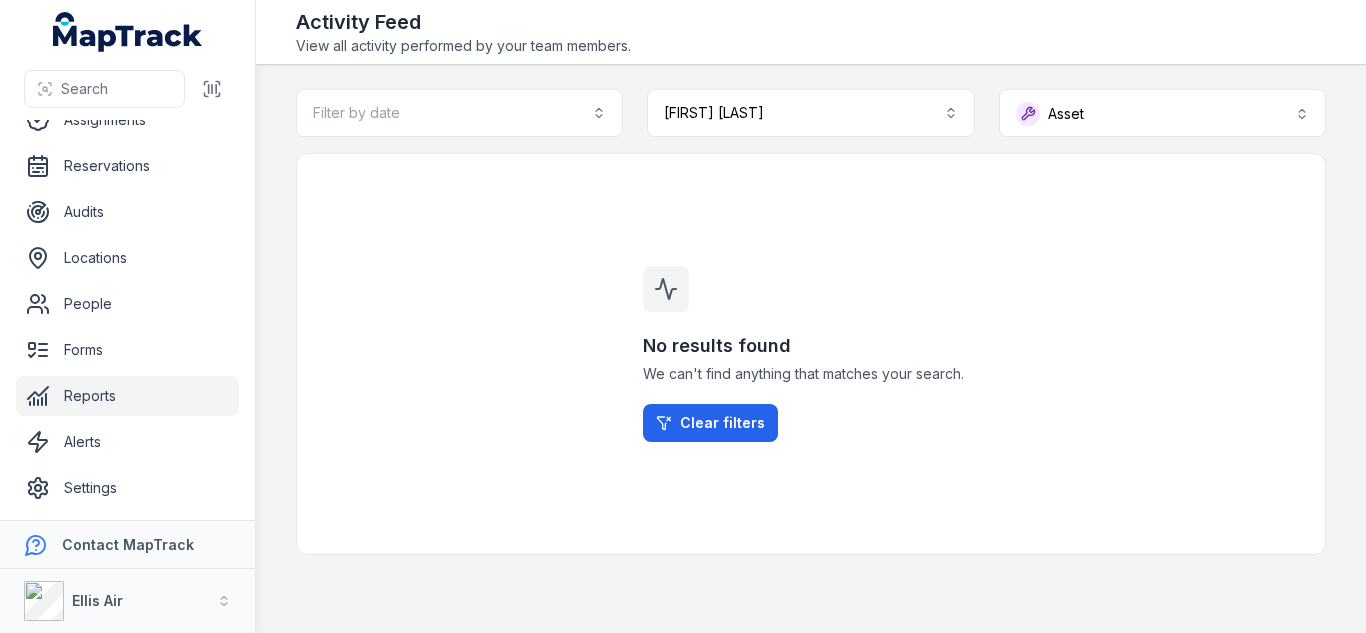 scroll, scrollTop: 7, scrollLeft: 0, axis: vertical 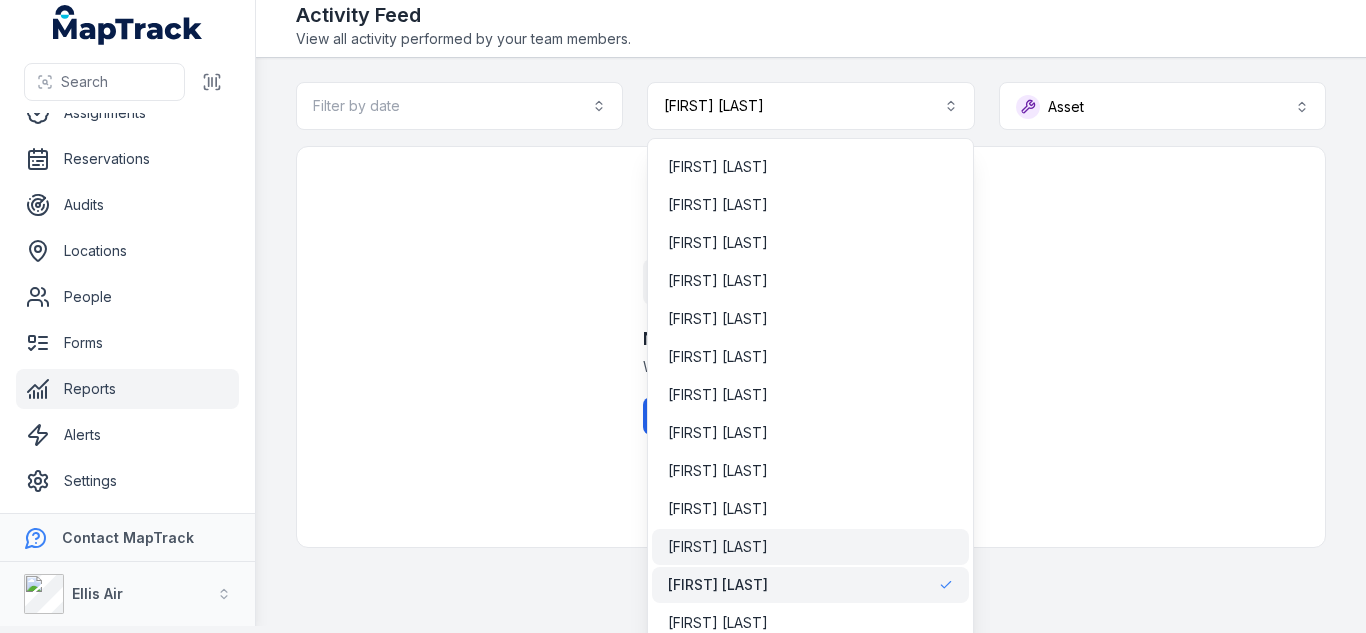 click on "[FIRST] [LAST]" at bounding box center (810, 547) 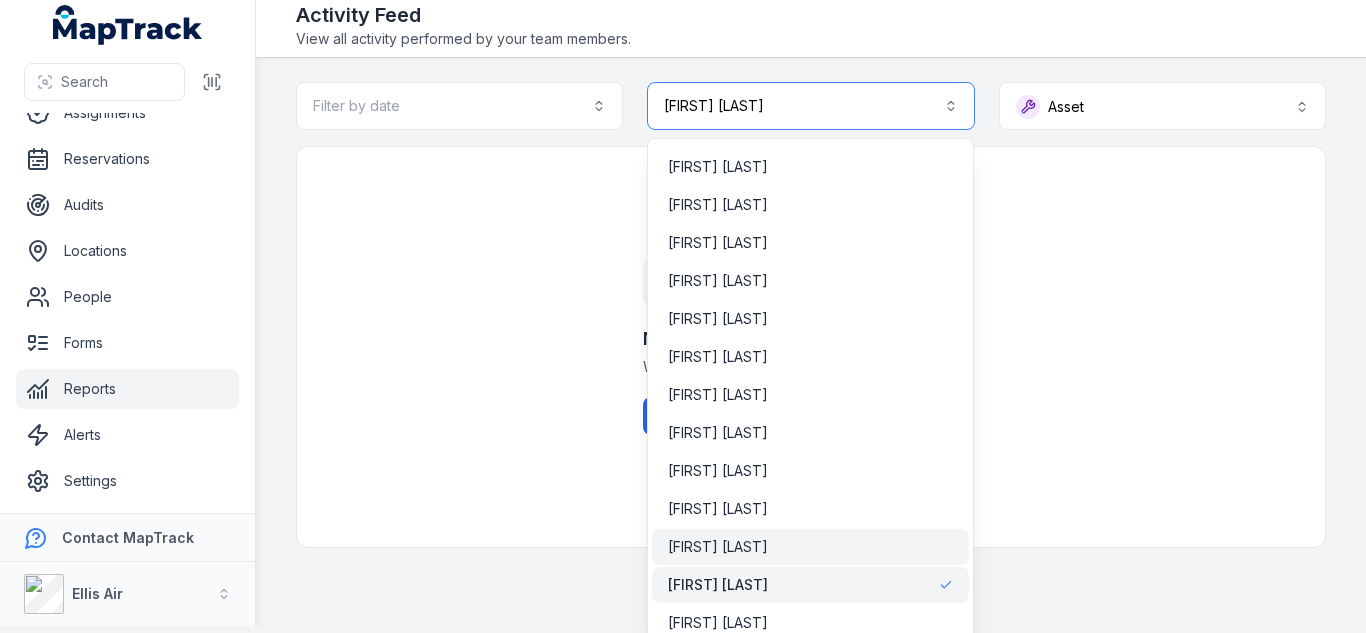 scroll, scrollTop: 0, scrollLeft: 0, axis: both 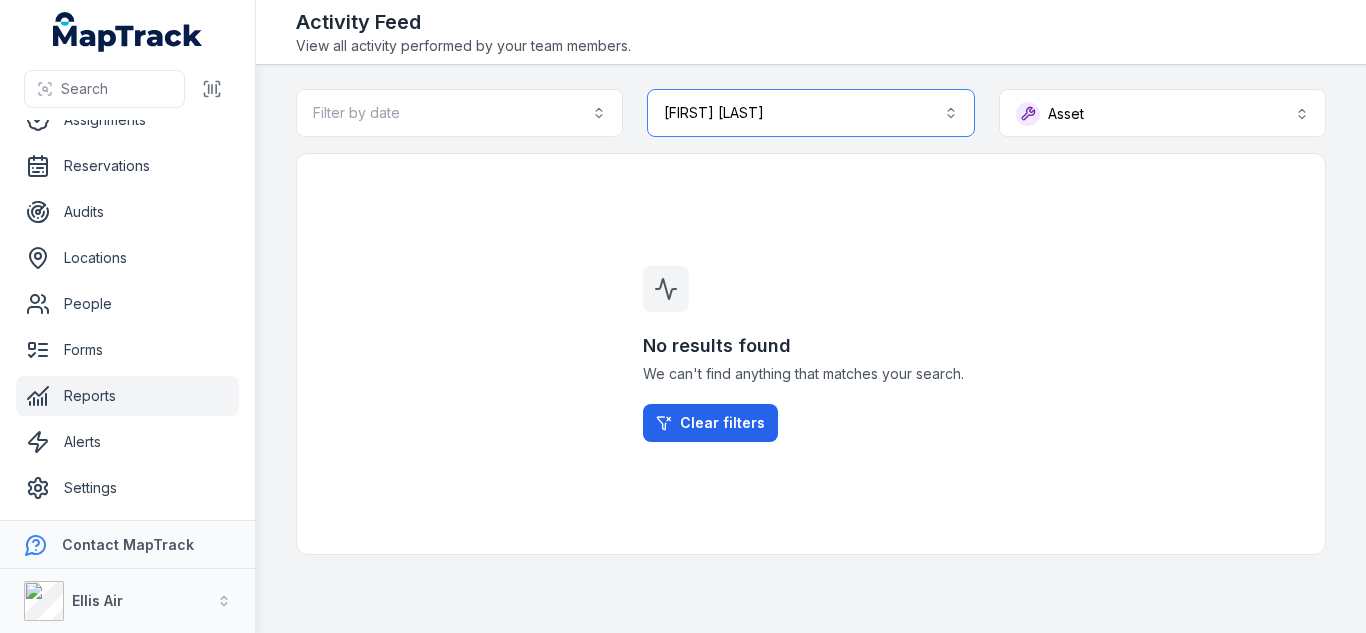 click on "**********" at bounding box center (810, 113) 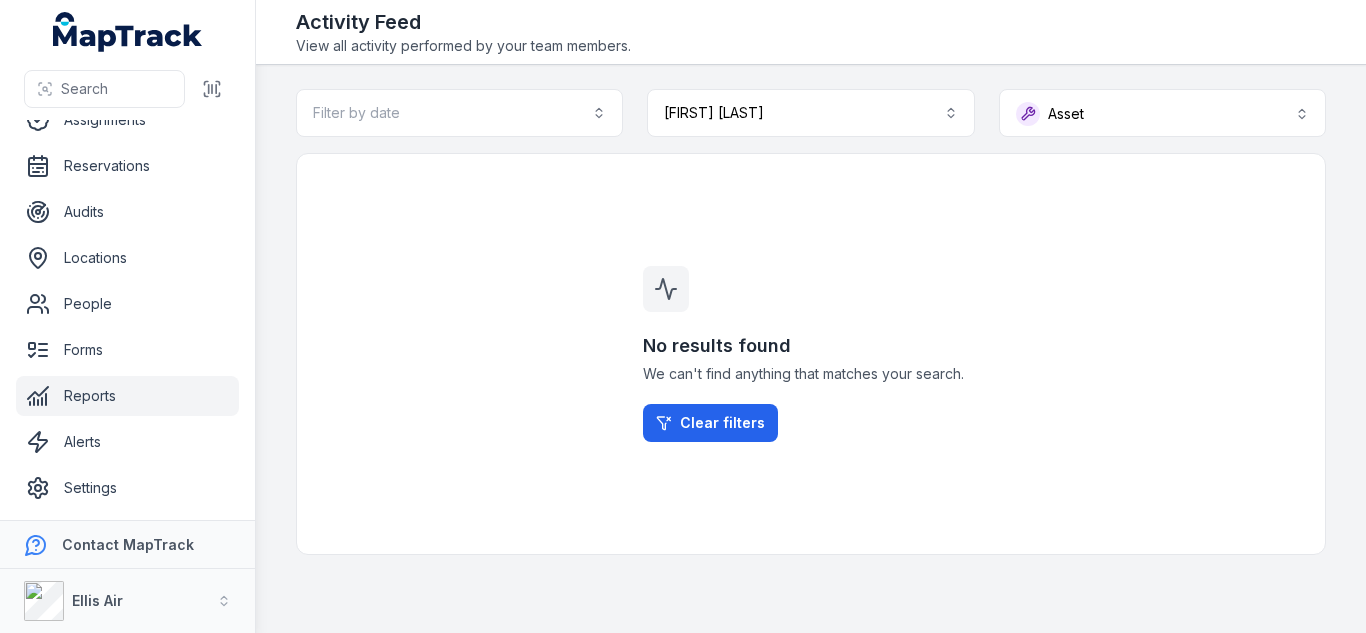 scroll, scrollTop: 7, scrollLeft: 0, axis: vertical 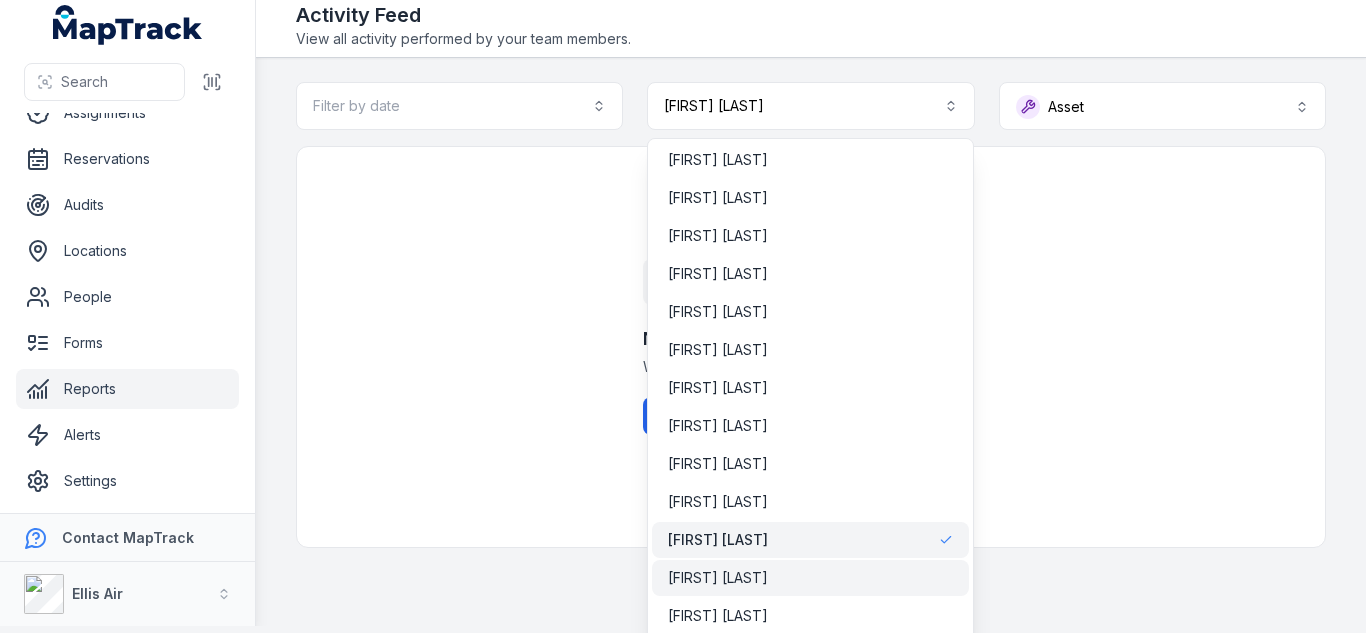click on "[FIRST] [LAST]" at bounding box center (810, 578) 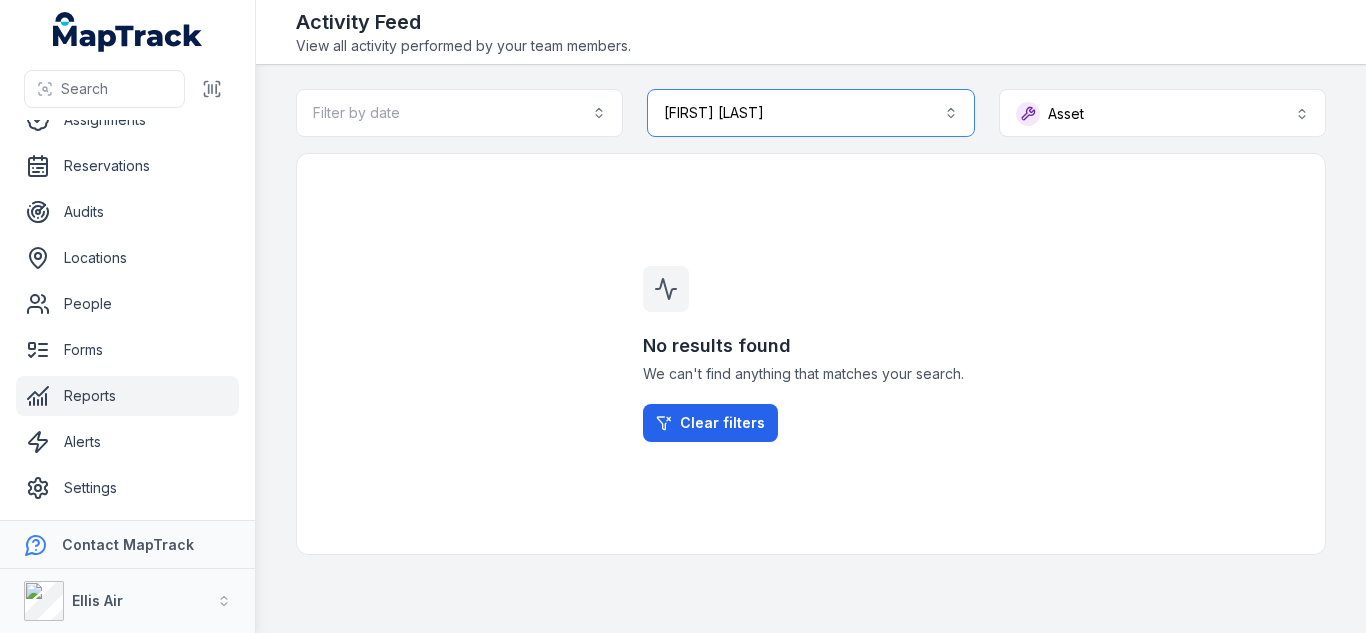 scroll, scrollTop: 0, scrollLeft: 0, axis: both 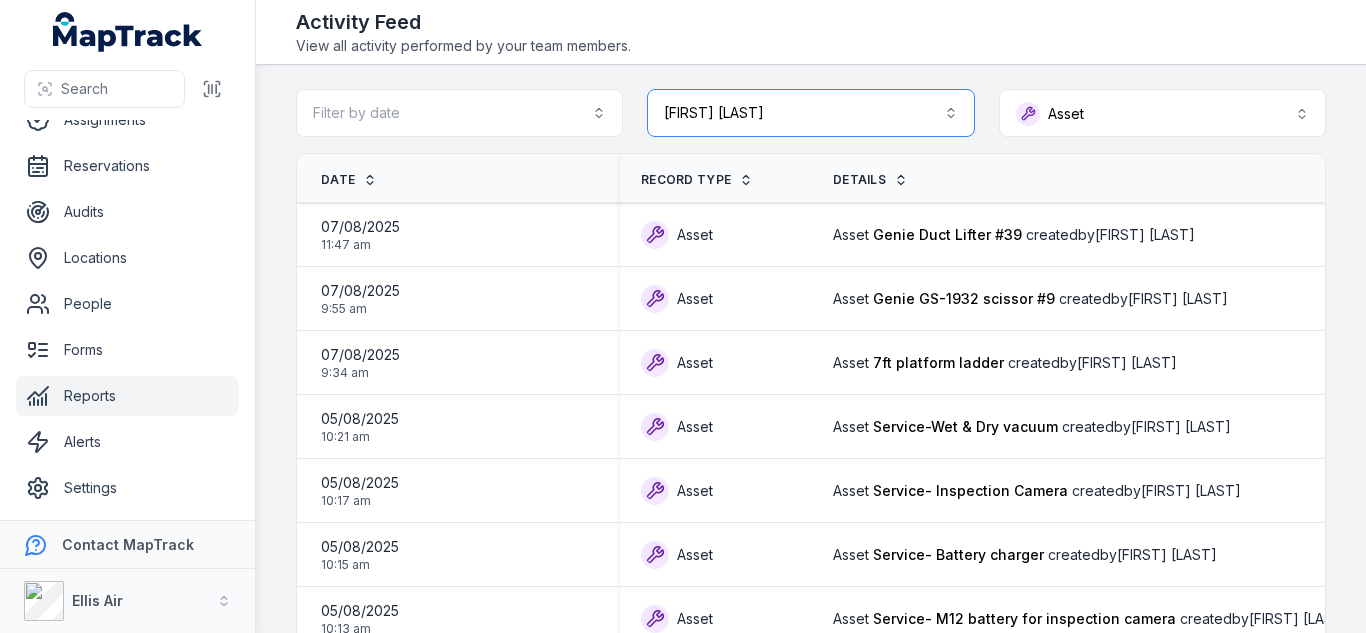 click on "**********" at bounding box center (810, 113) 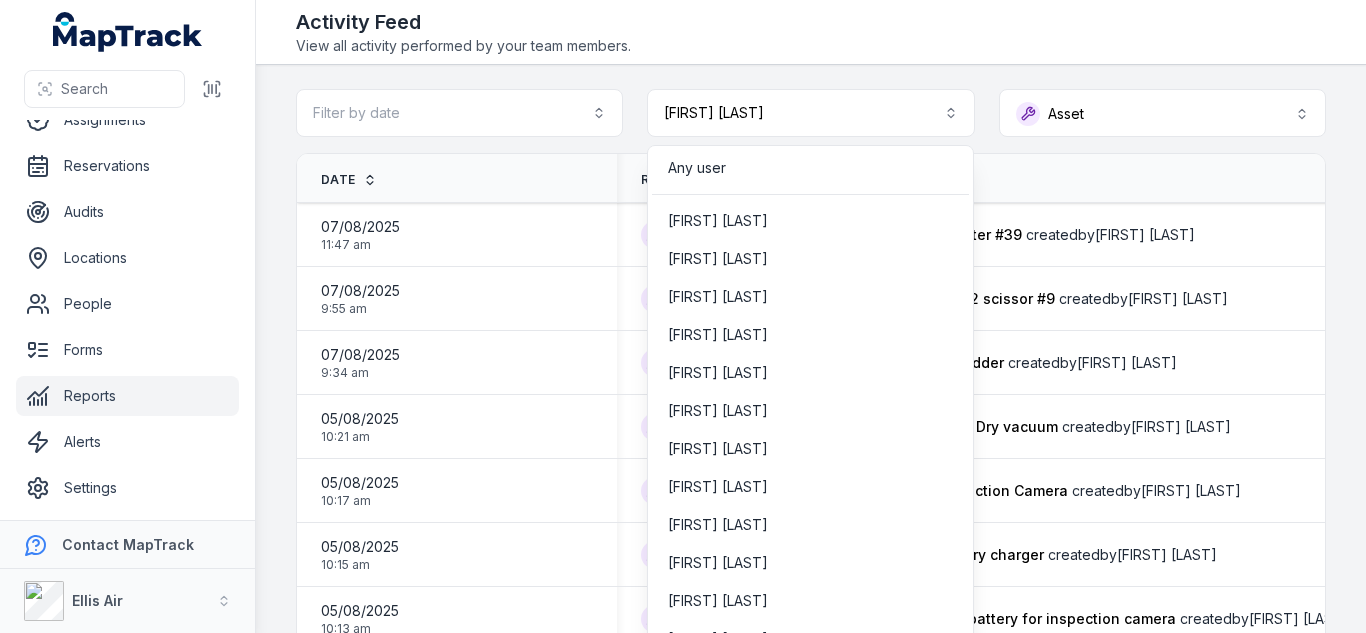 scroll, scrollTop: 7, scrollLeft: 0, axis: vertical 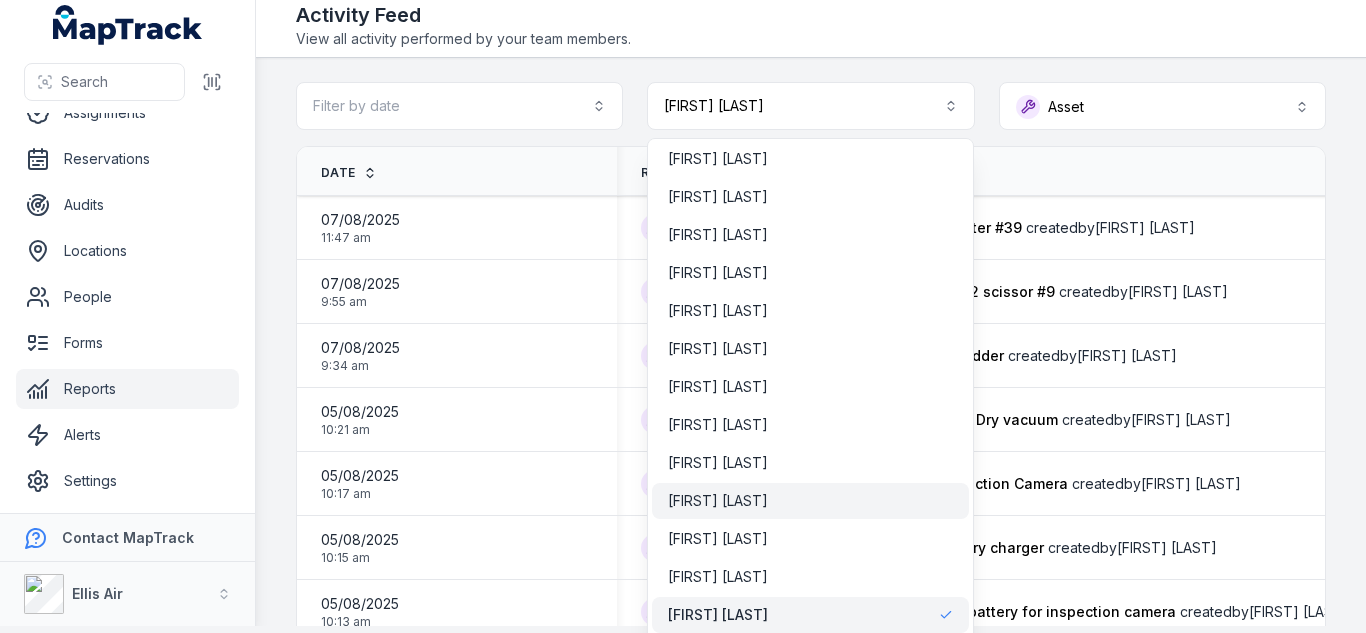 click on "[FIRST] [LAST]" at bounding box center [810, 501] 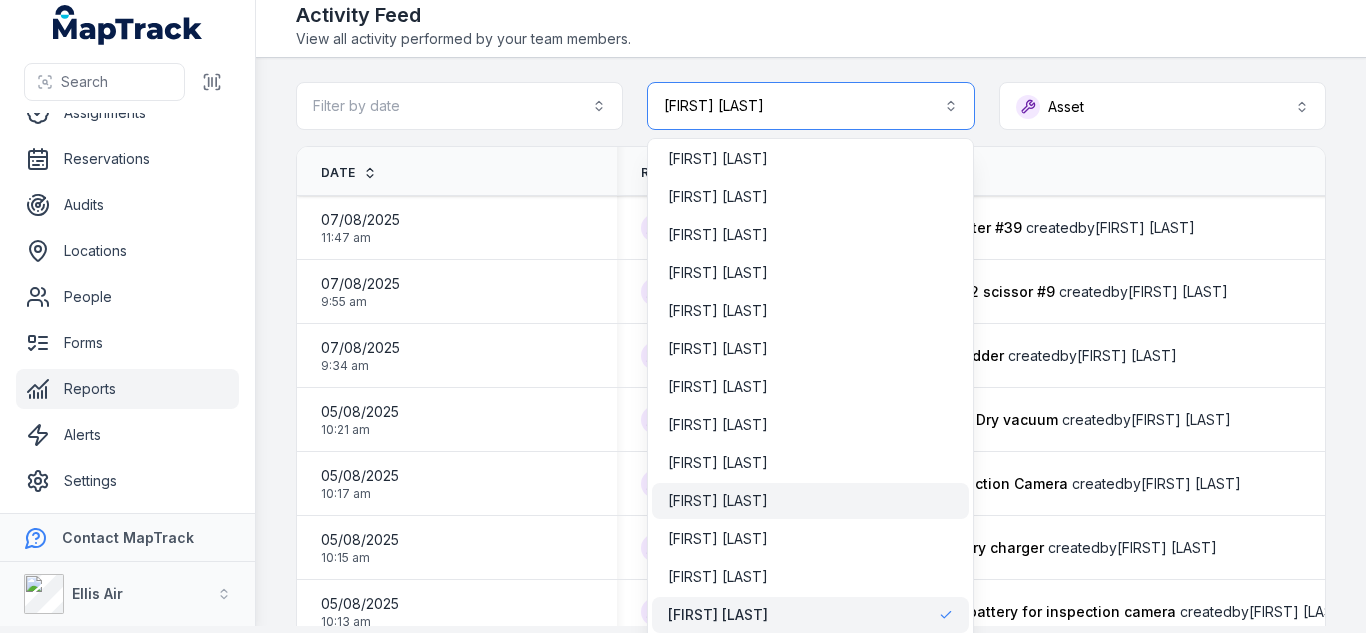 scroll, scrollTop: 0, scrollLeft: 0, axis: both 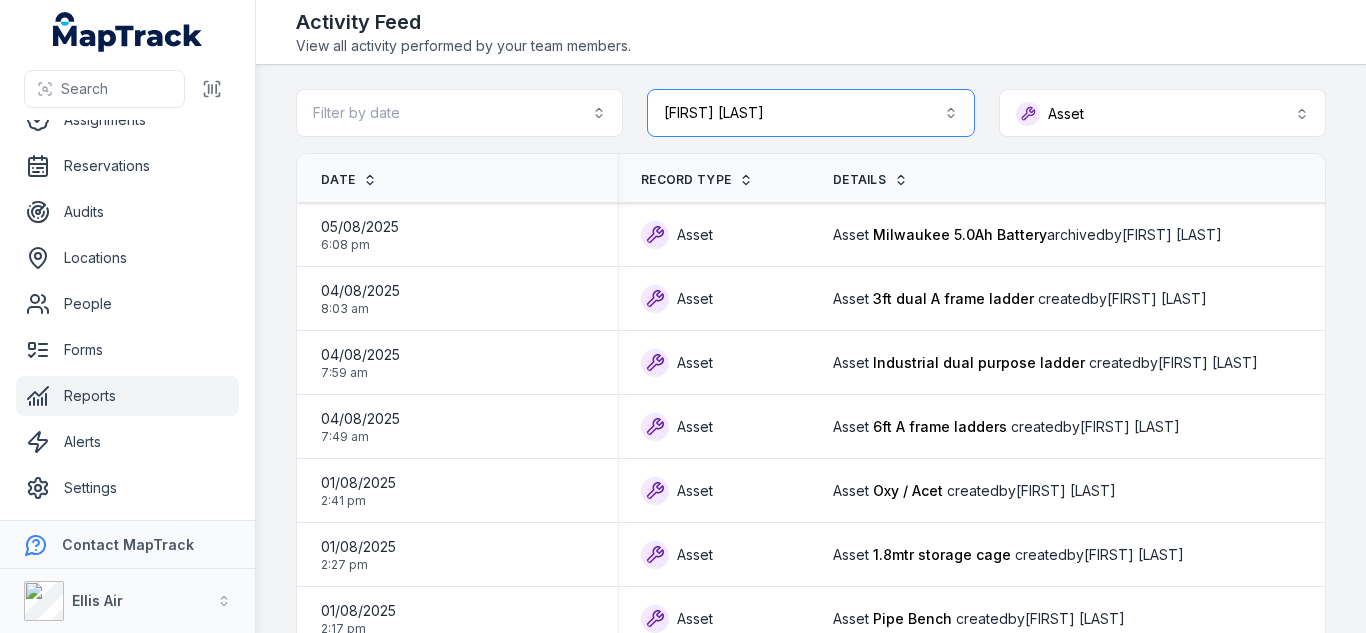 click on "**********" at bounding box center (810, 113) 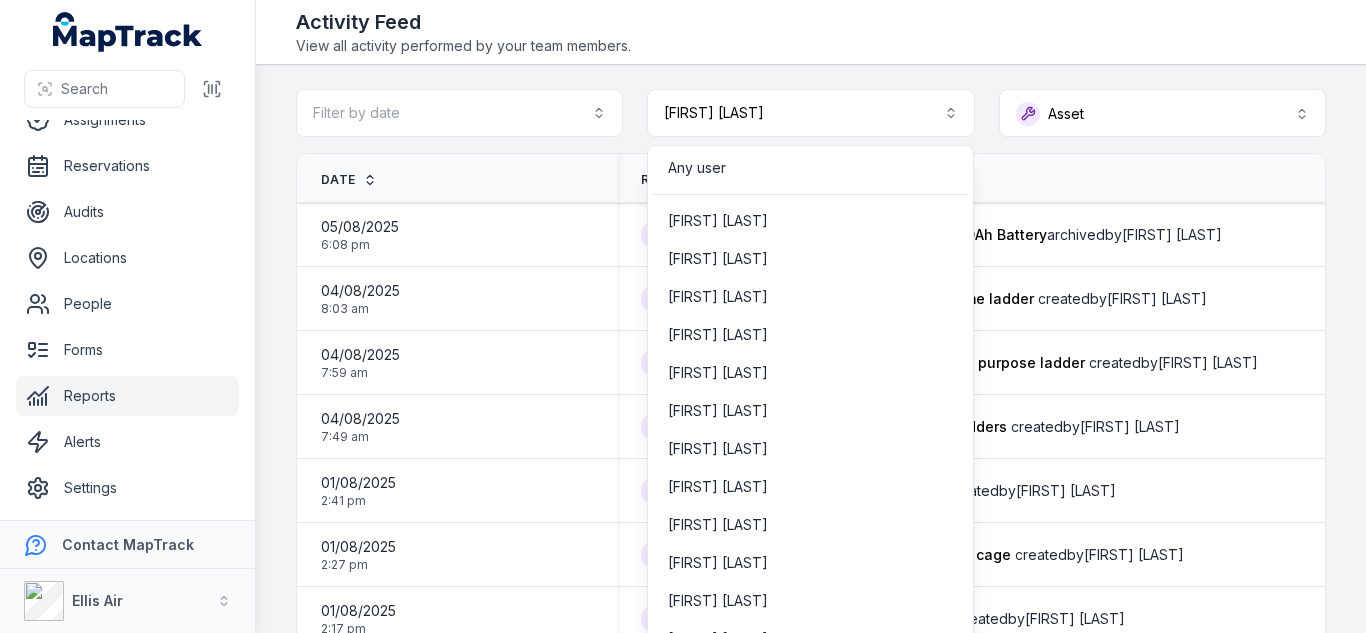 scroll, scrollTop: 7, scrollLeft: 0, axis: vertical 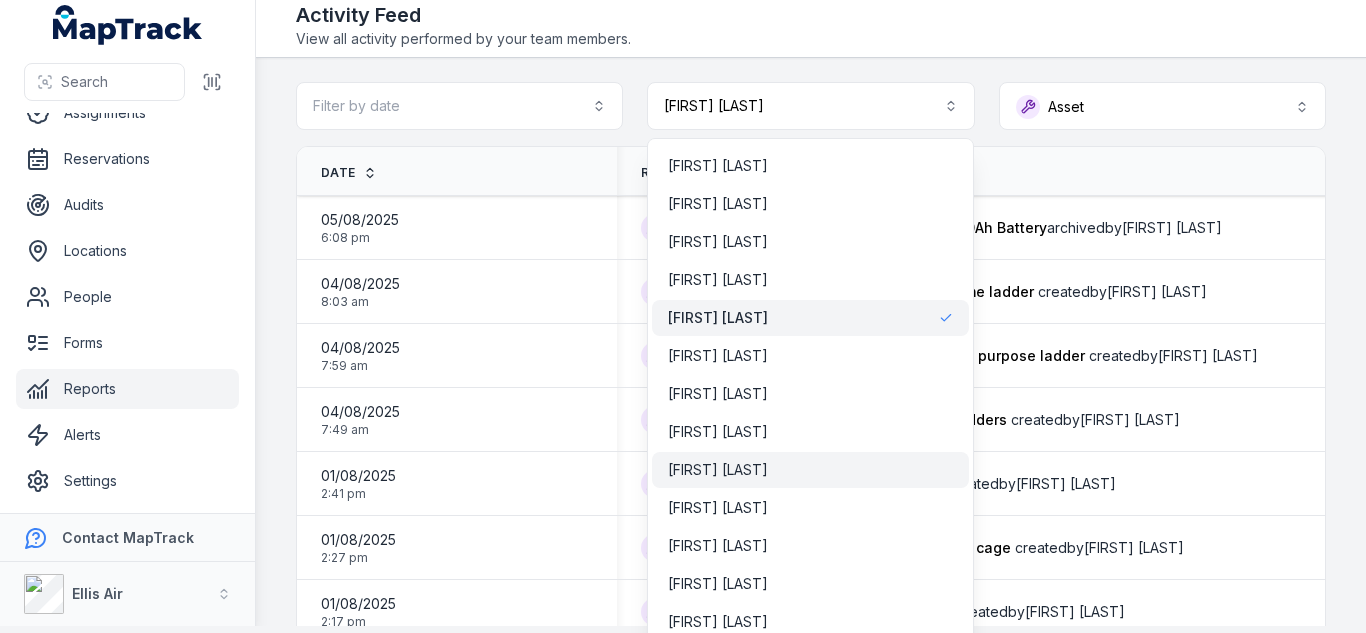 click on "[FIRST] [LAST]" at bounding box center [810, 470] 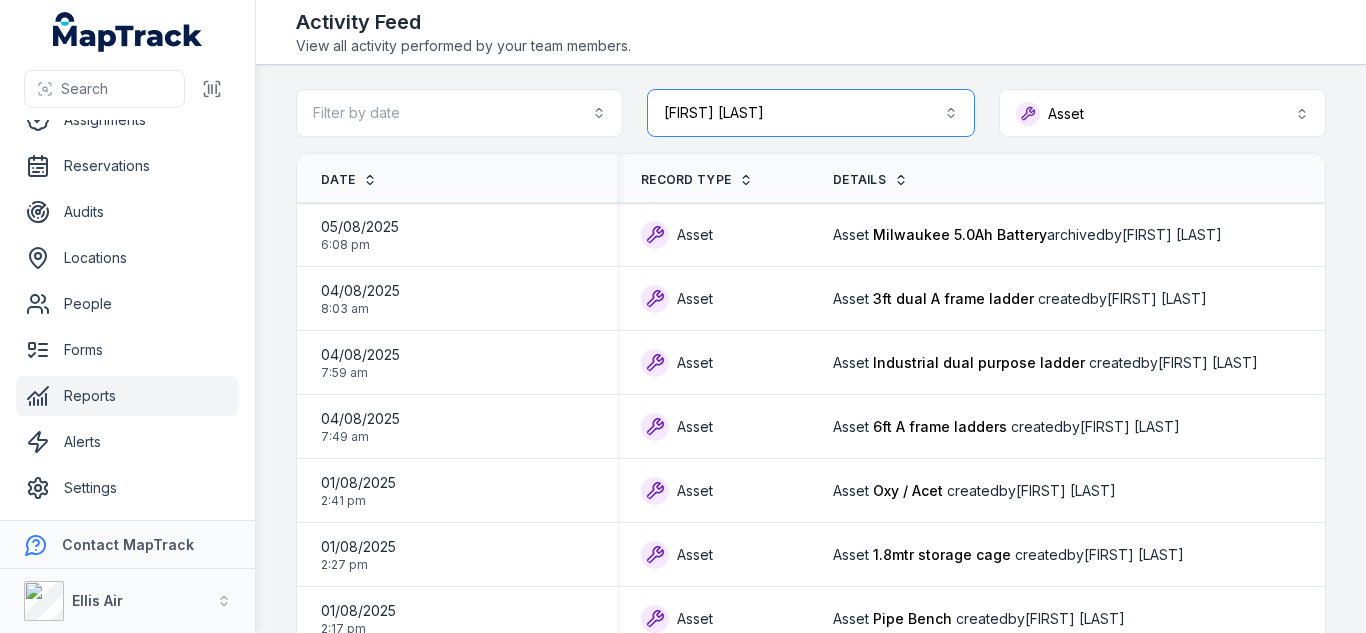 scroll, scrollTop: 0, scrollLeft: 0, axis: both 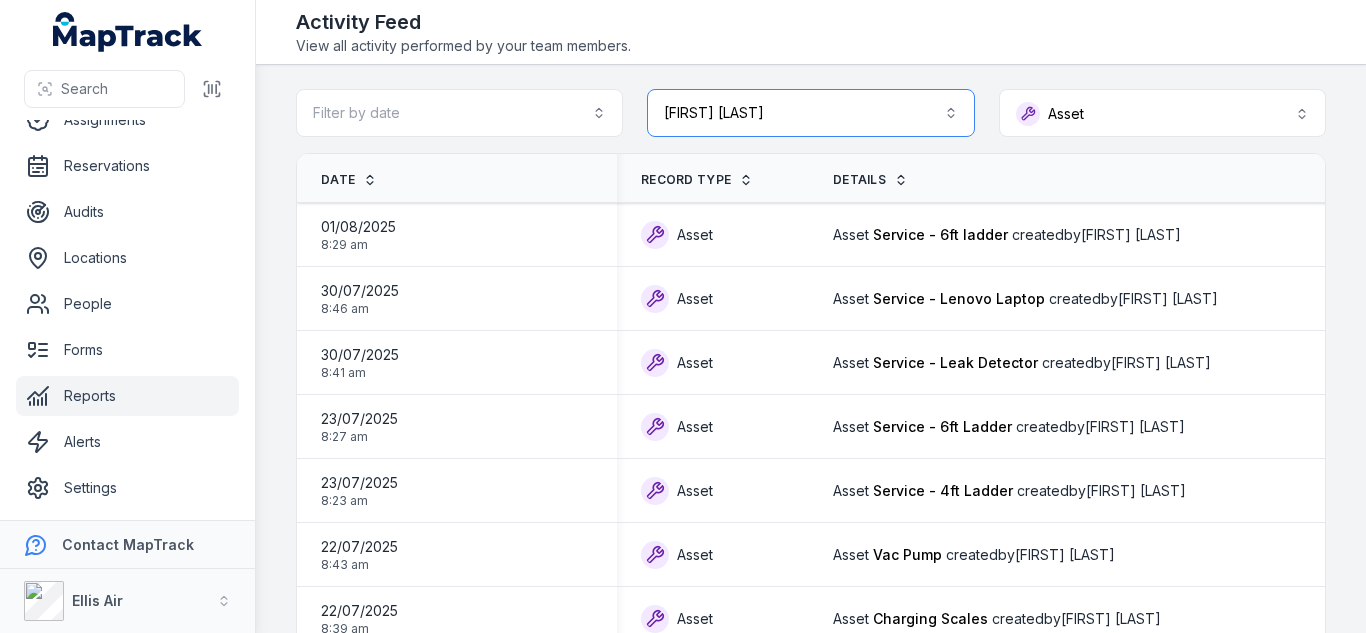 click on "**********" at bounding box center (810, 113) 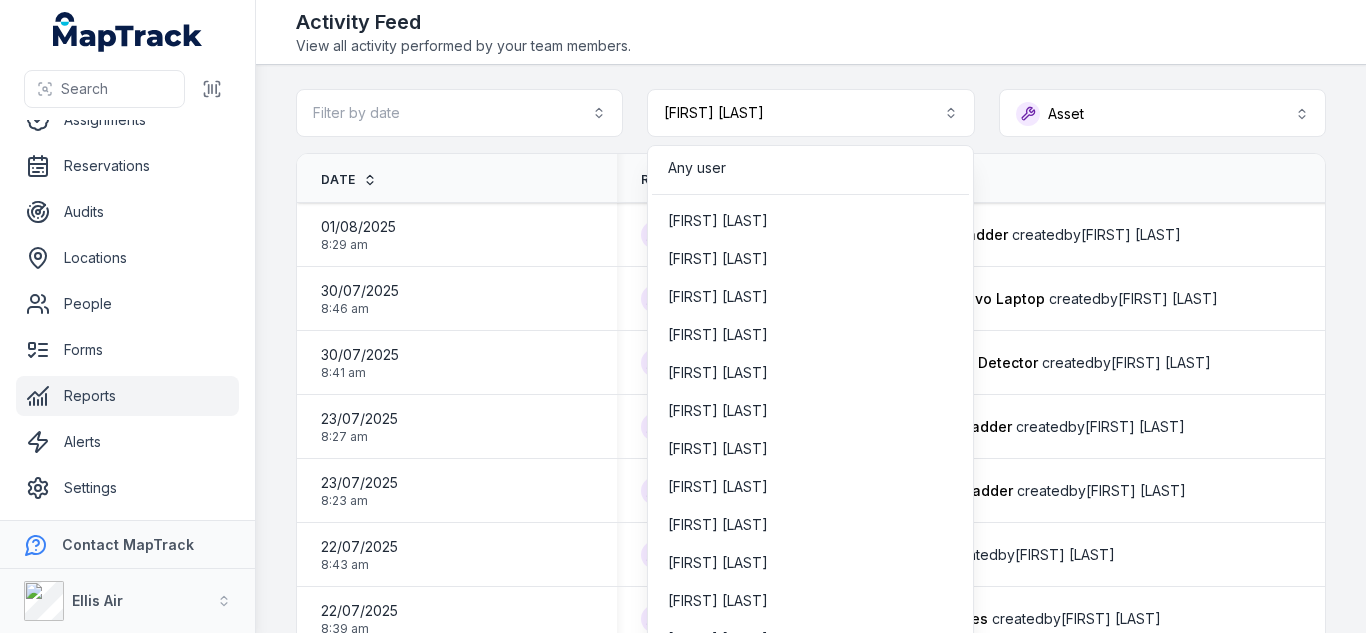 scroll, scrollTop: 7, scrollLeft: 0, axis: vertical 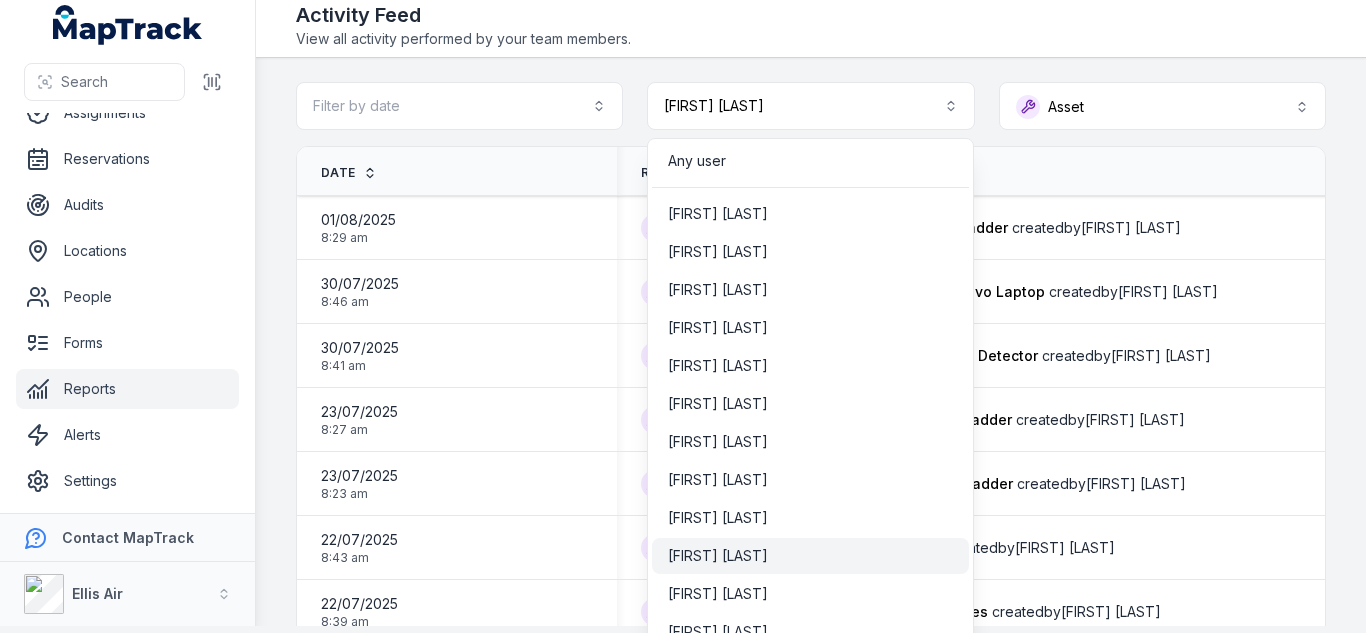 click on "[FIRST] [LAST]" at bounding box center (718, 556) 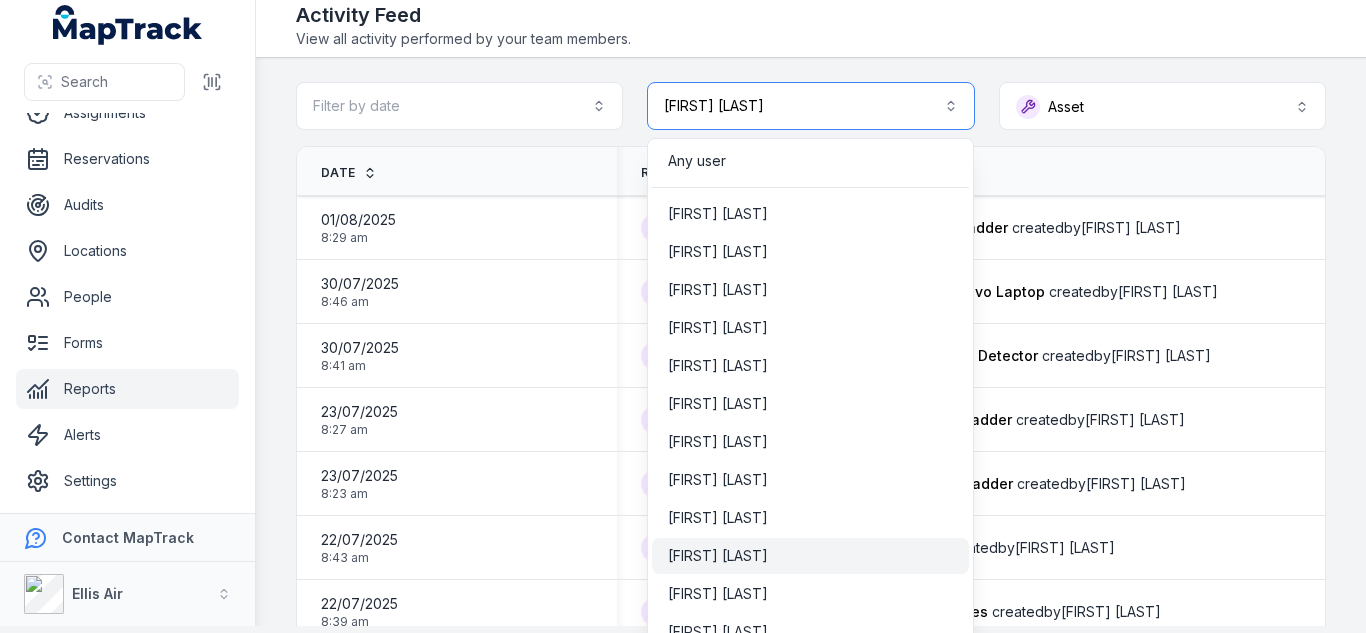 scroll, scrollTop: 0, scrollLeft: 0, axis: both 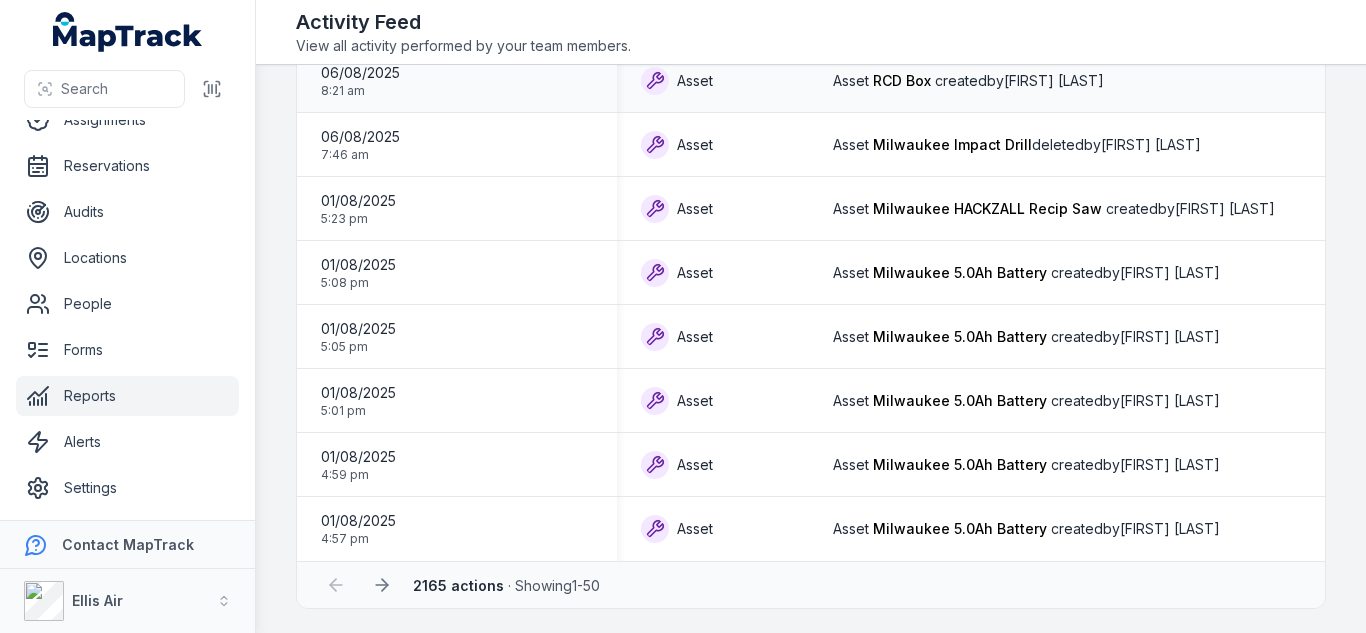 click on "Asset RCD Box created by [FIRST] [LAST]" at bounding box center (1056, 81) 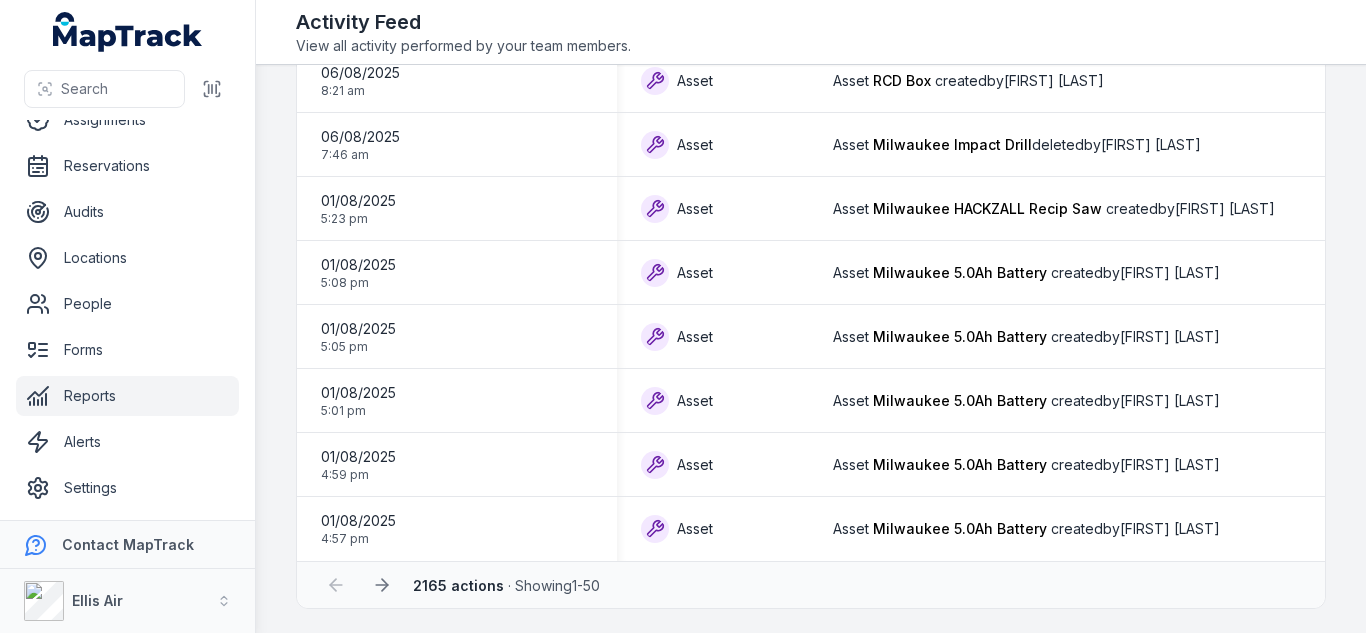 click on "Activity Feed View all activity performed by your team members." at bounding box center [811, 32] 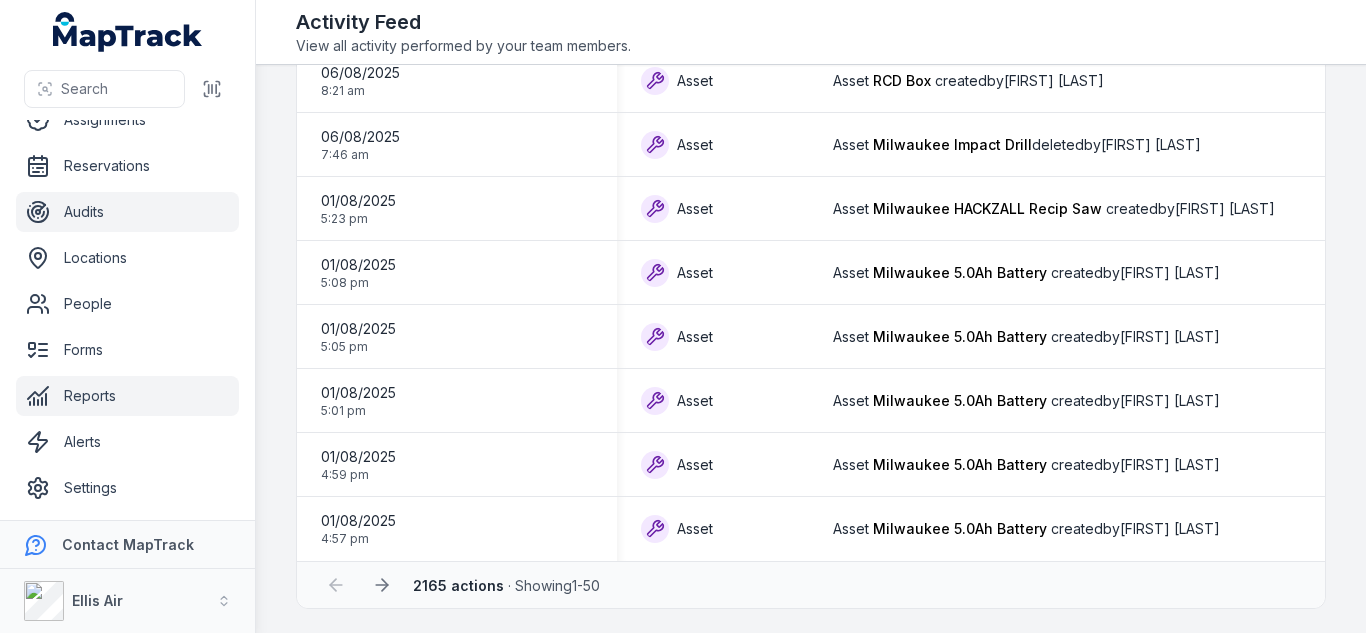 click on "Audits" at bounding box center [127, 212] 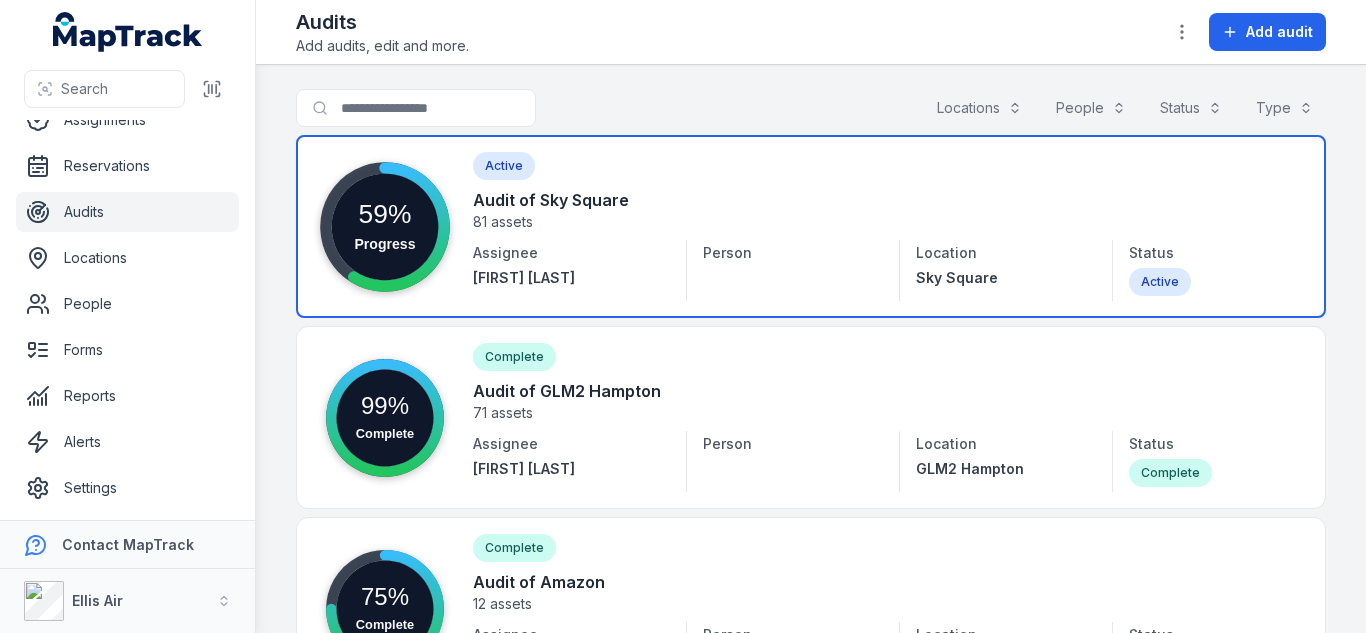 click at bounding box center [811, 226] 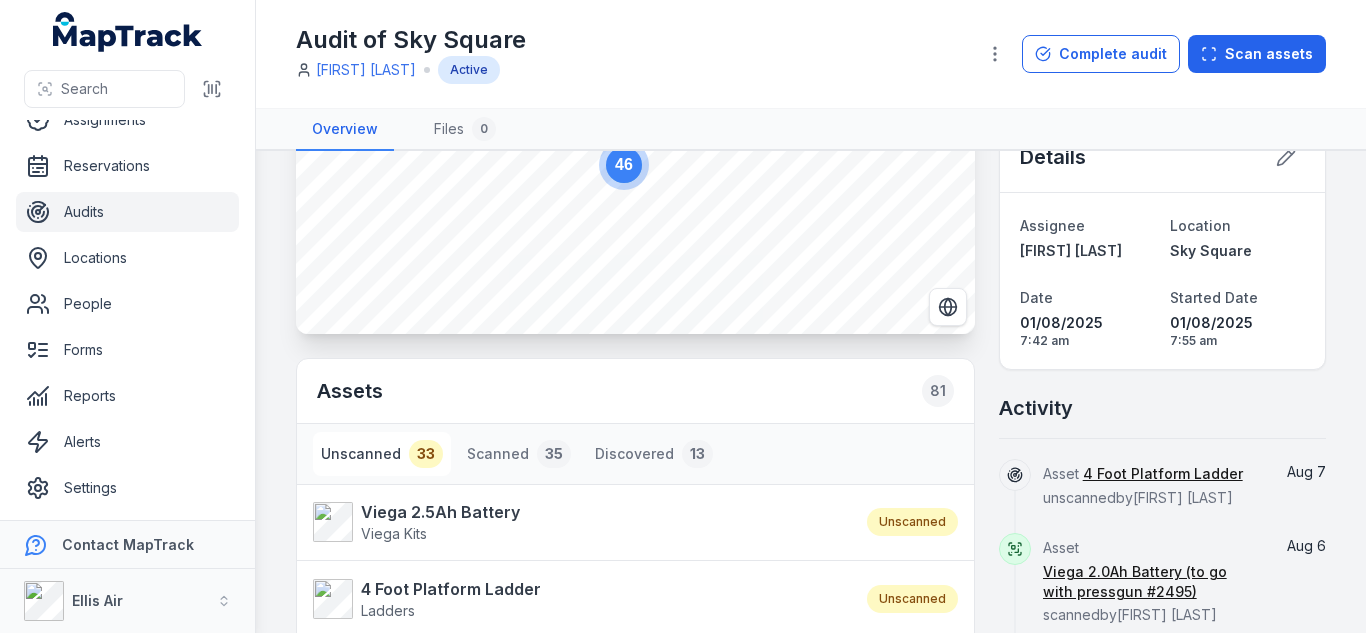 scroll, scrollTop: 162, scrollLeft: 0, axis: vertical 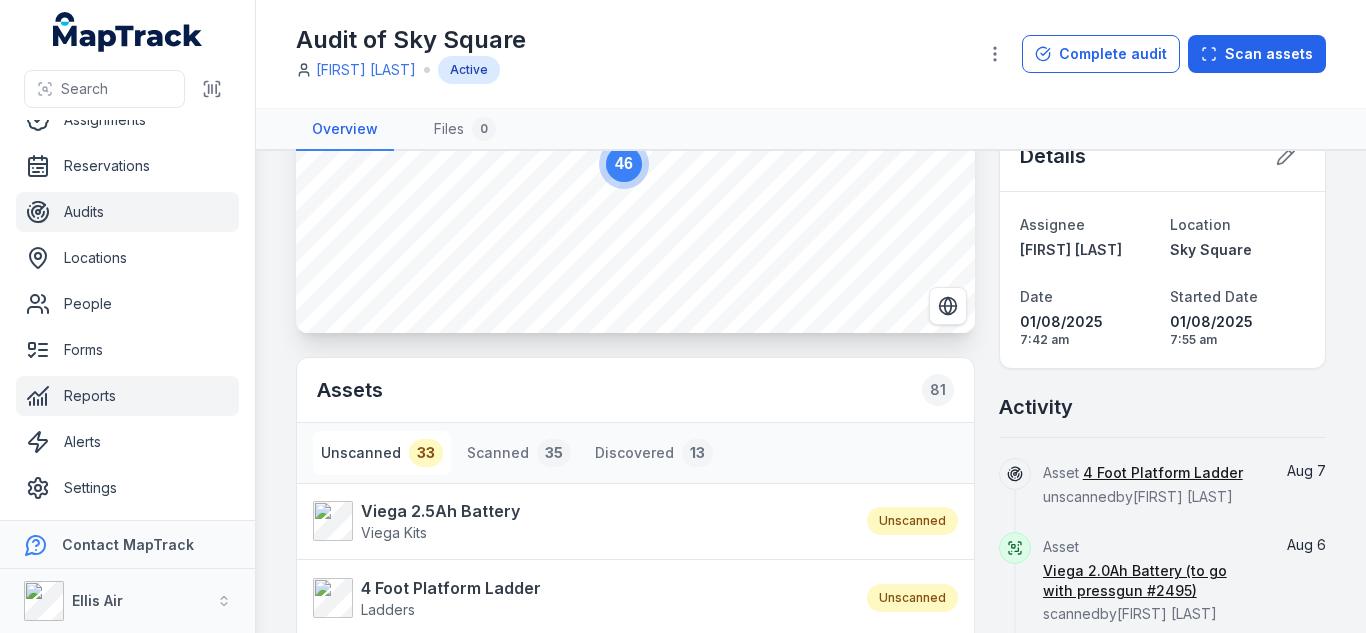 click on "Reports" at bounding box center [127, 396] 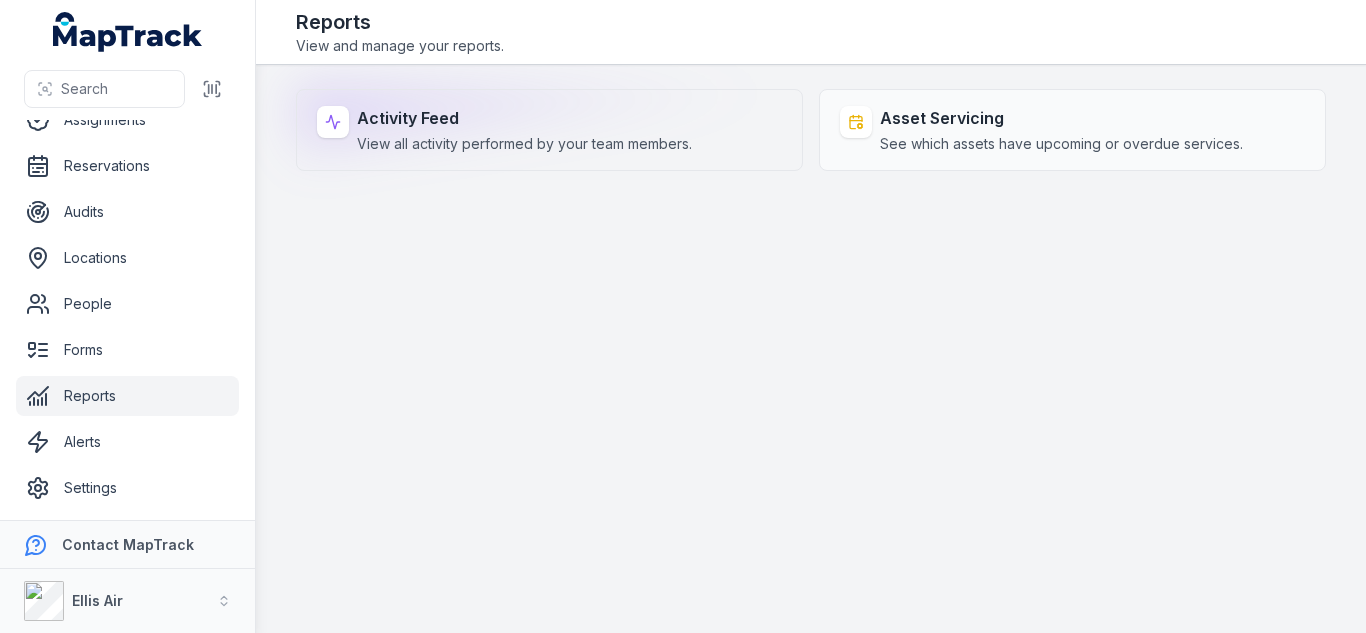 click on "Activity Feed View all activity performed by your team members." at bounding box center (549, 130) 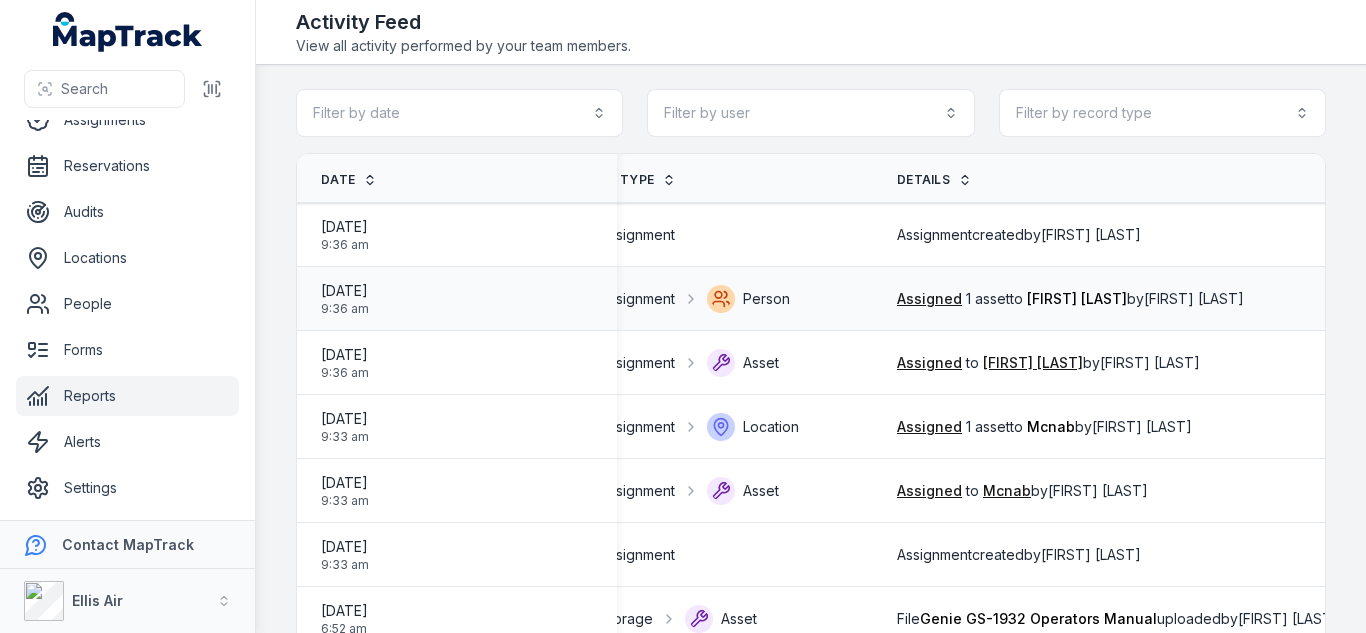 scroll, scrollTop: 0, scrollLeft: 0, axis: both 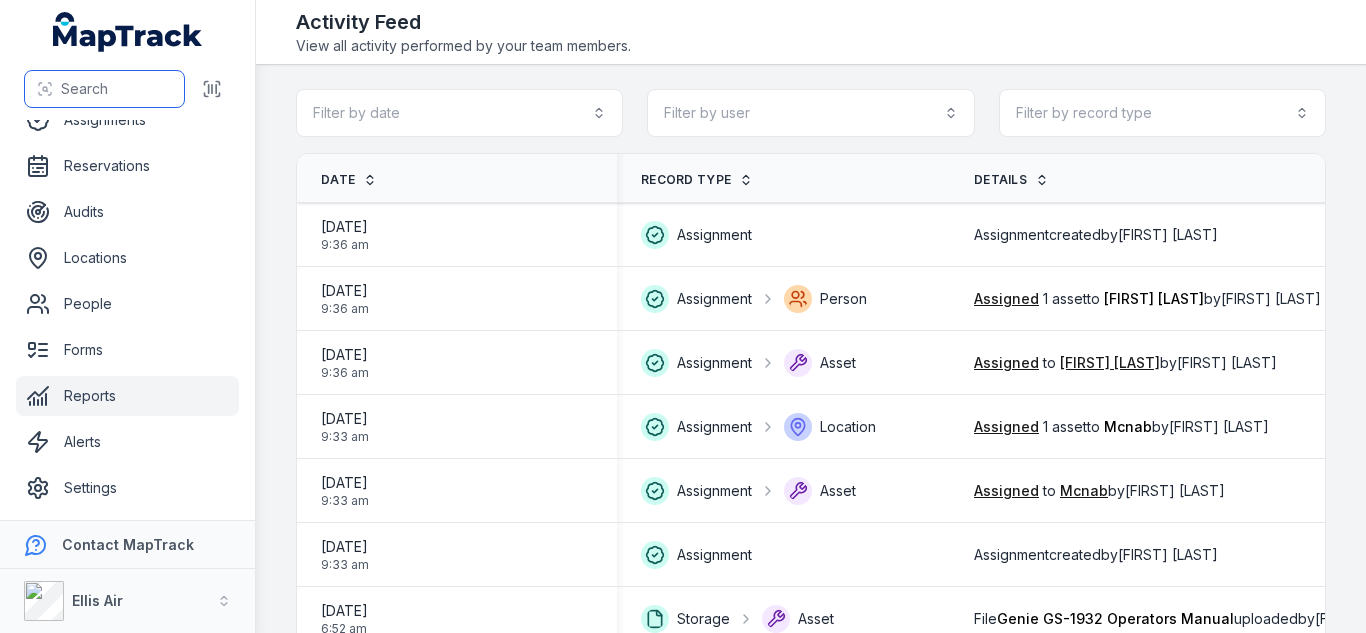 click on "Search" at bounding box center [104, 89] 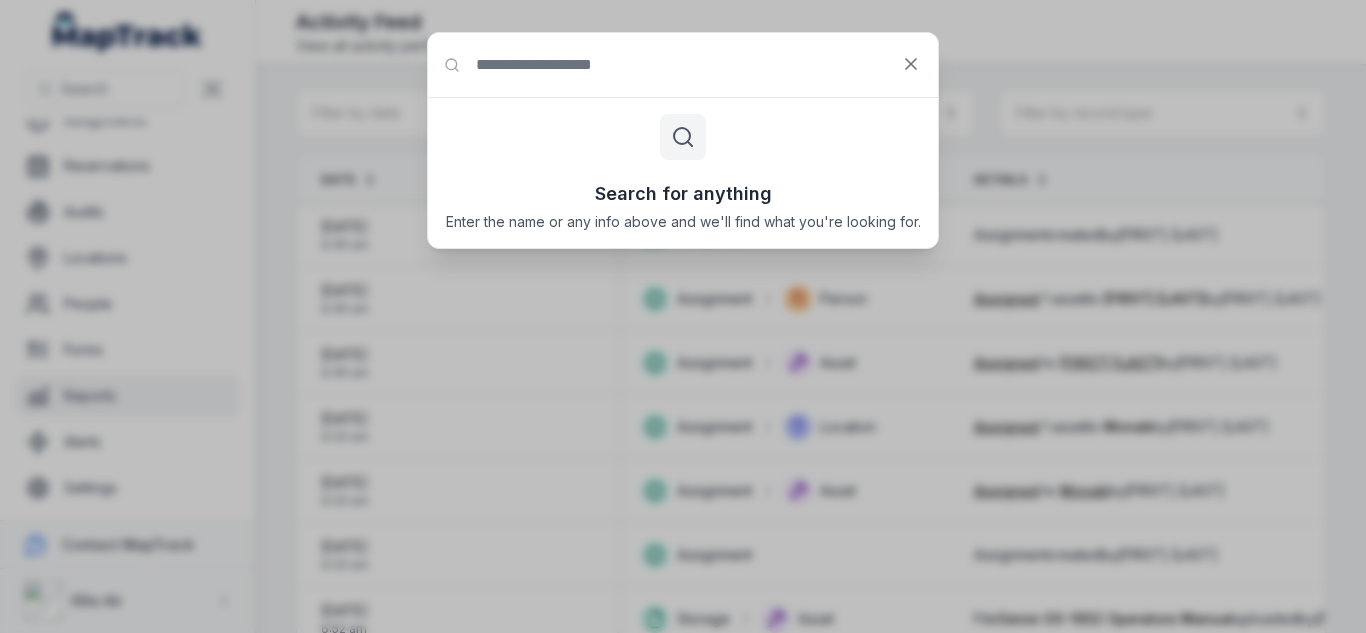 click on "Search for anything" at bounding box center [683, 65] 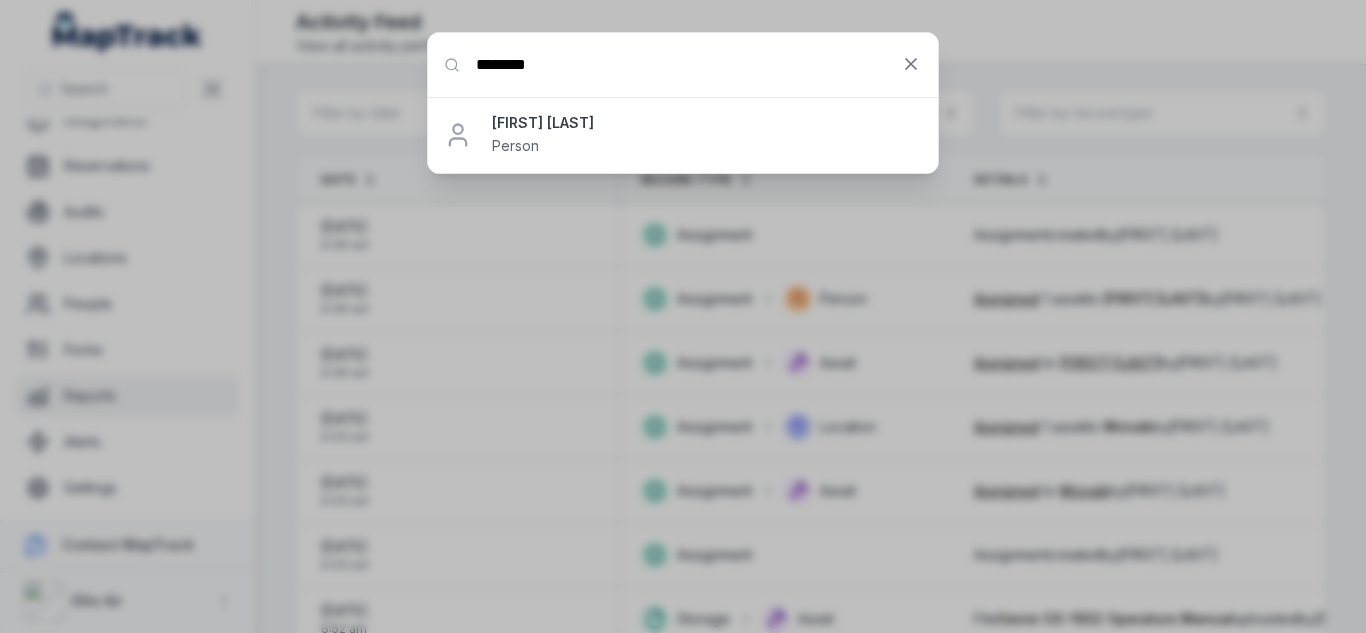 click on "*******" at bounding box center (683, 65) 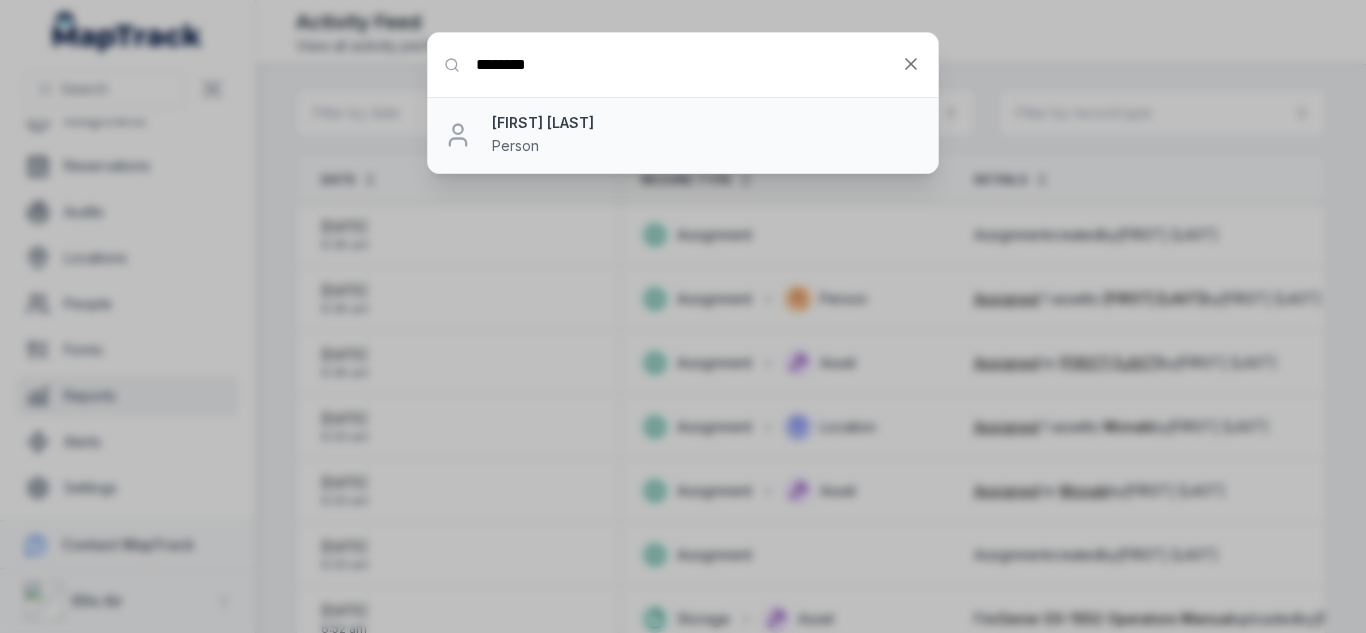 type on "*******" 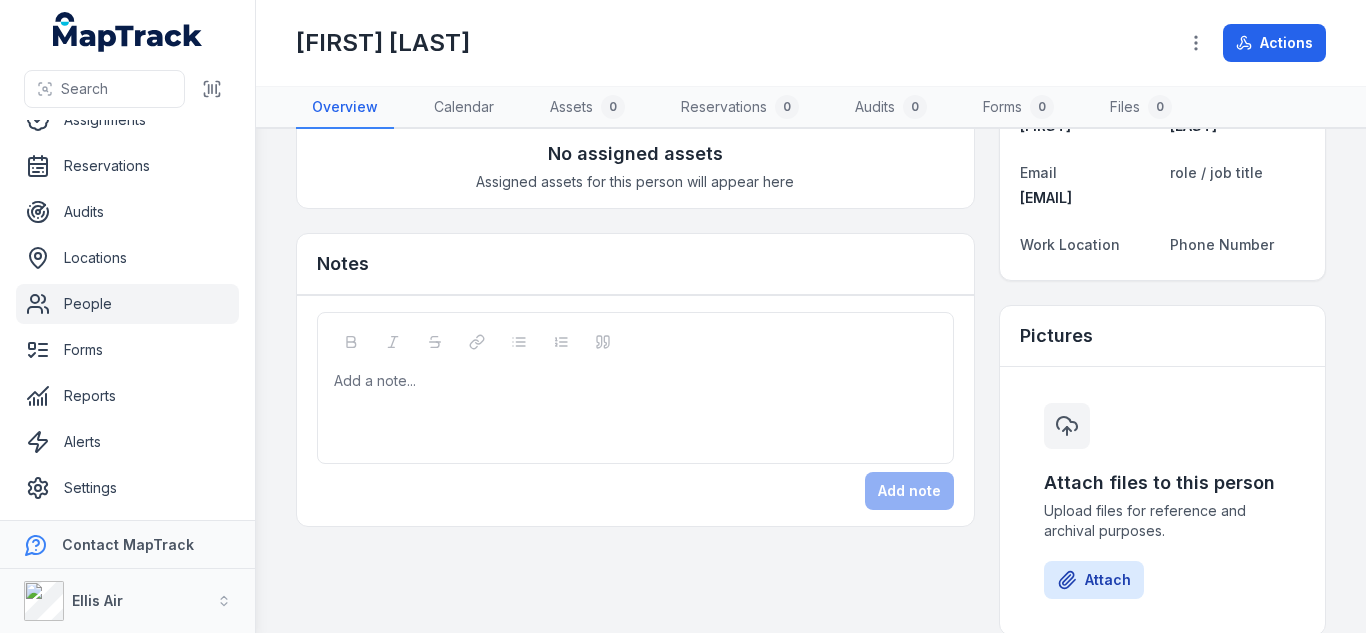 scroll, scrollTop: 0, scrollLeft: 0, axis: both 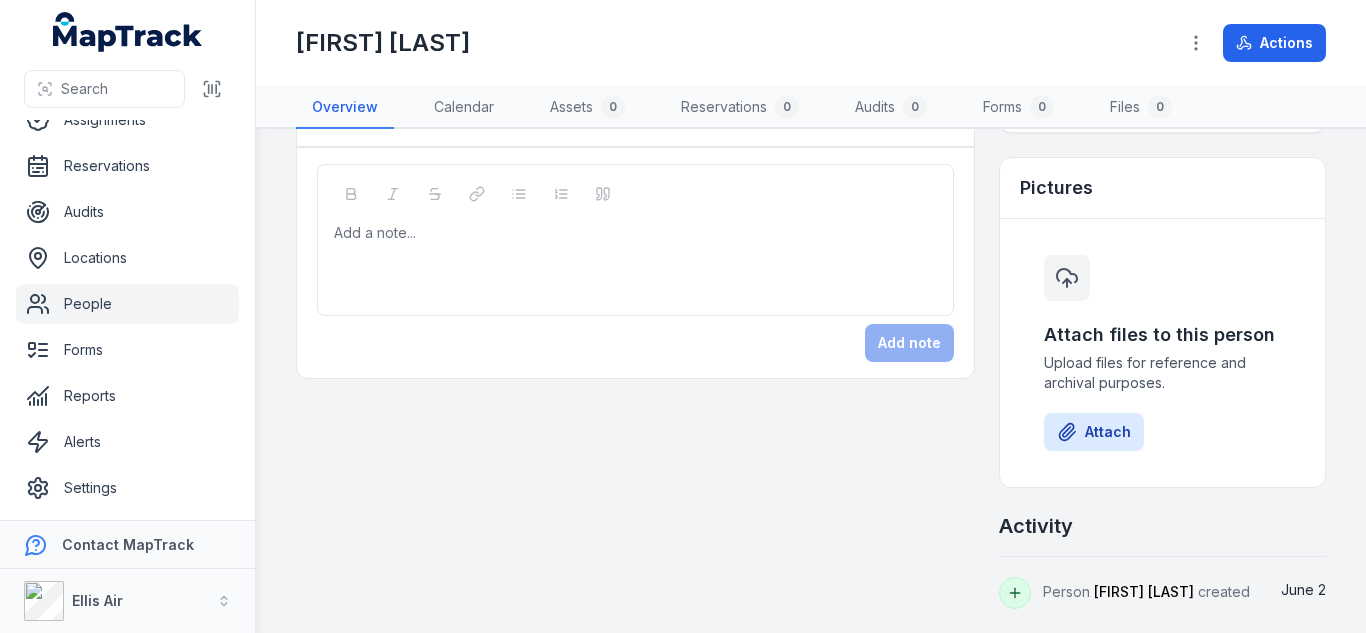 click on "Assets 0 No assigned assets Assigned assets for this person will appear here Notes Add a note... Add note Details First Name [FIRST] Last Name [LAST] Email [EMAIL] role / job title Work Location Phone Number Pictures Attach files to this person Upload files for reference and archival purposes. Attach Activity Person [FIRST] [LAST] created June 2" at bounding box center [811, 228] 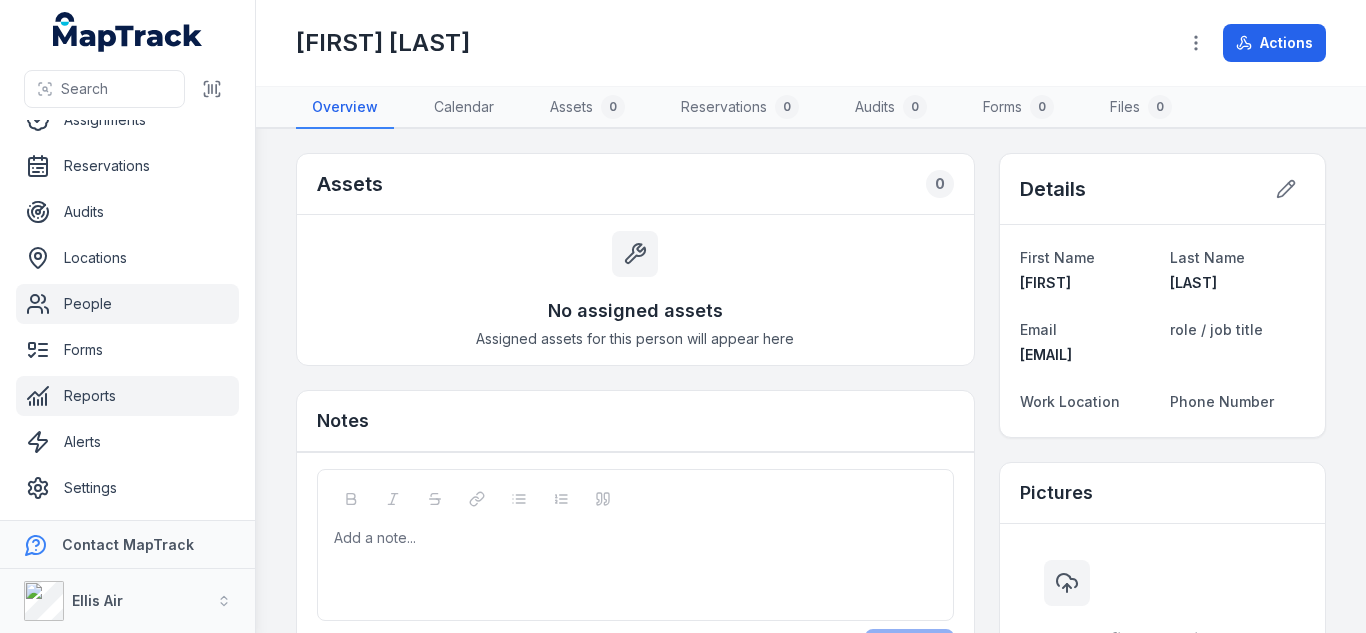 click on "Reports" at bounding box center [127, 396] 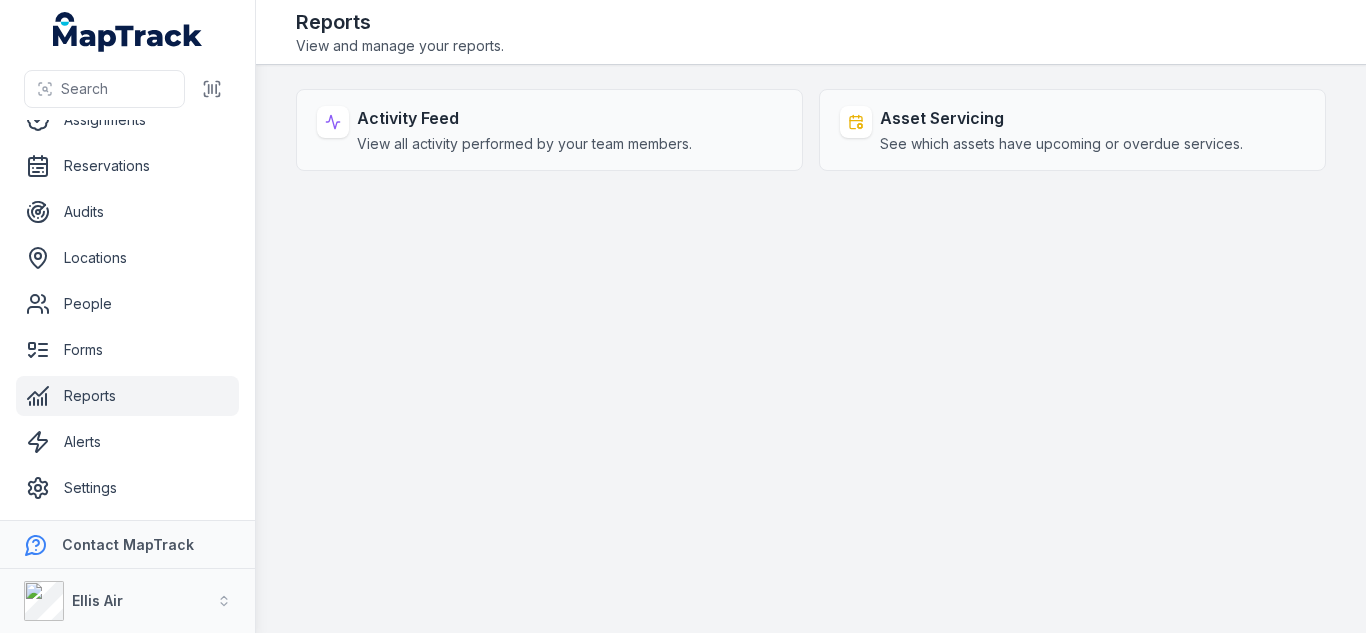click on "Activity Feed View all activity performed by your team members. Asset Servicing See which assets have upcoming or overdue services." at bounding box center (811, 349) 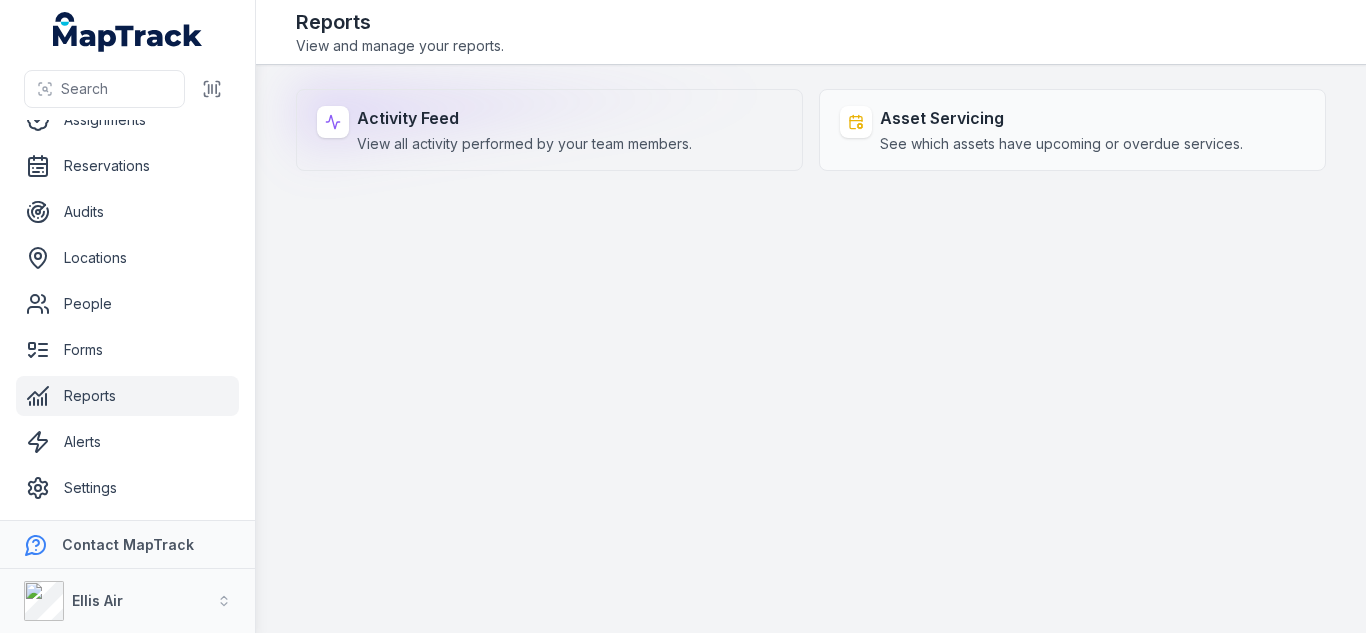 click on "Activity Feed" at bounding box center (524, 118) 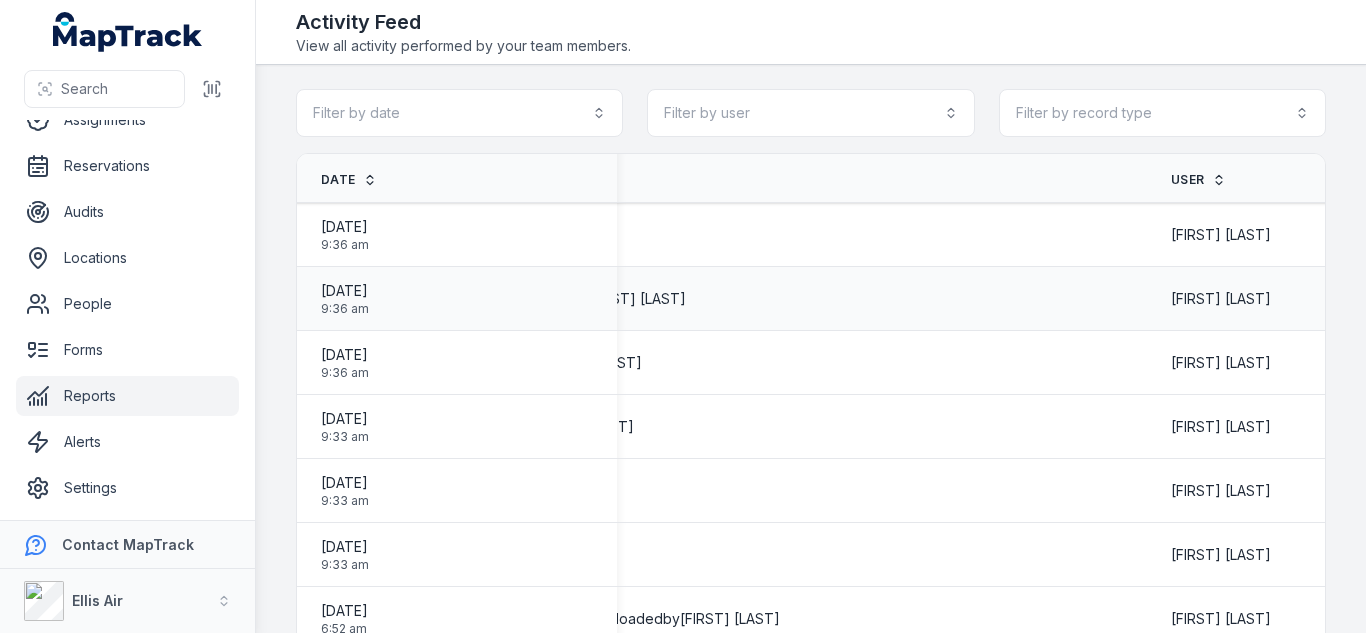 scroll, scrollTop: 0, scrollLeft: 0, axis: both 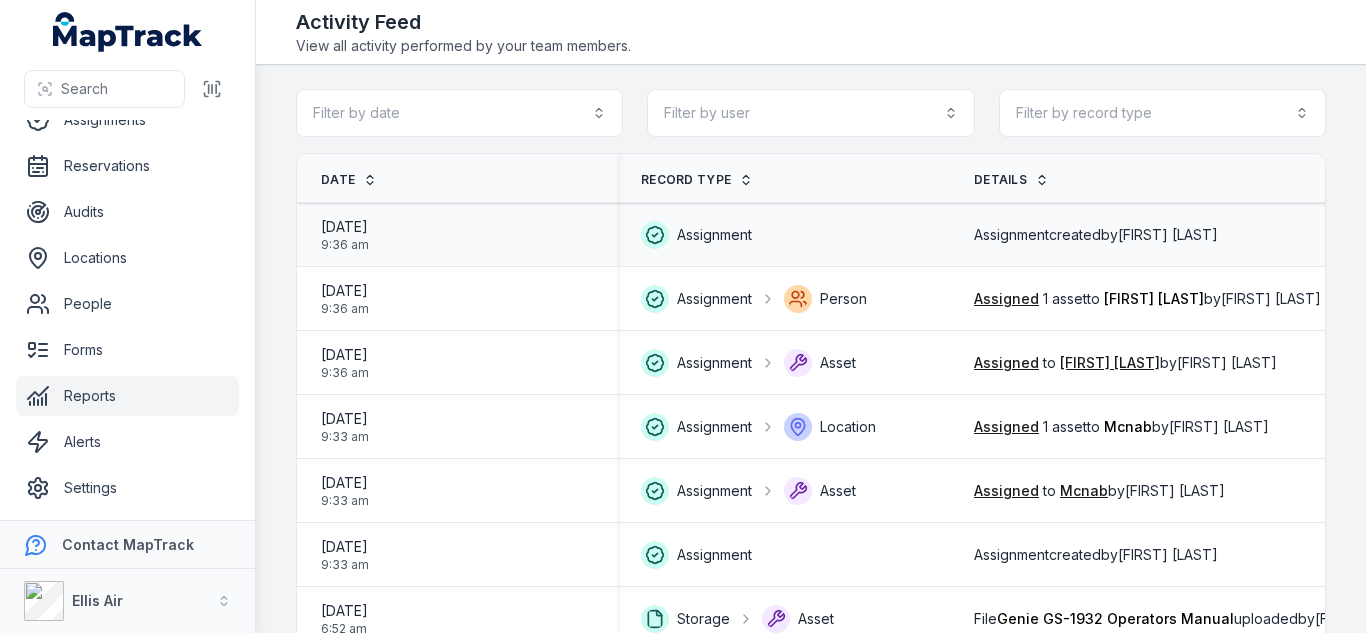 click on "Assignment" at bounding box center [714, 235] 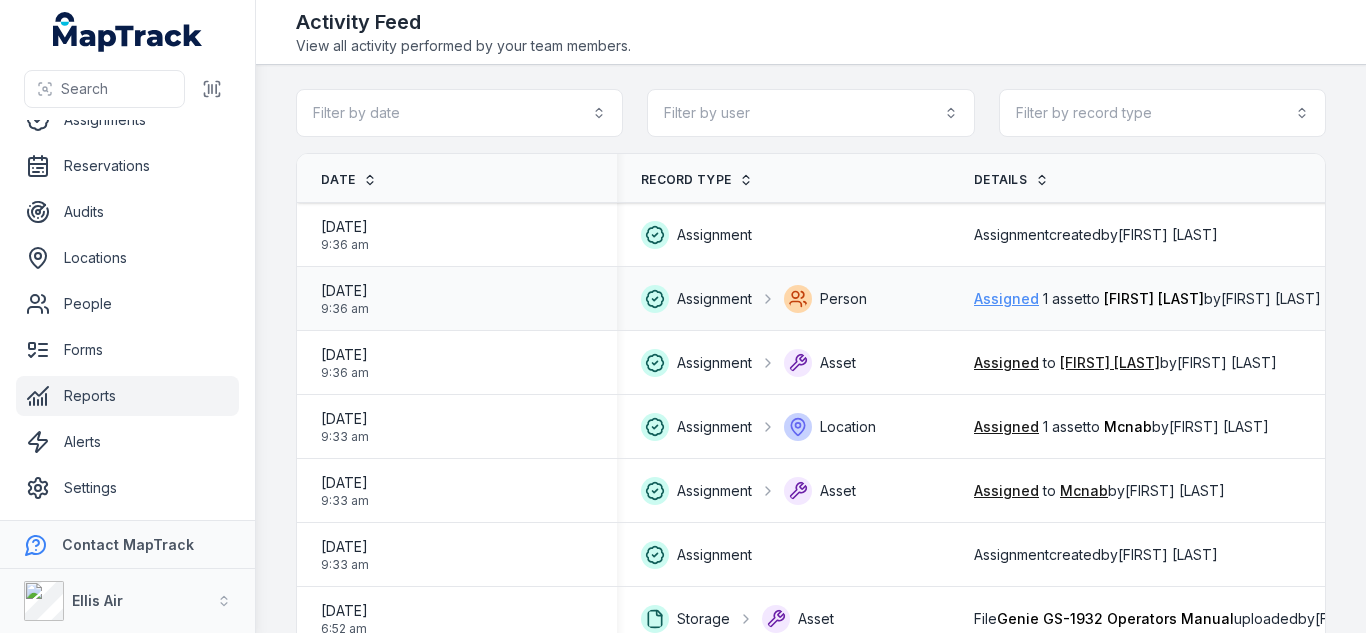 scroll, scrollTop: 0, scrollLeft: 20, axis: horizontal 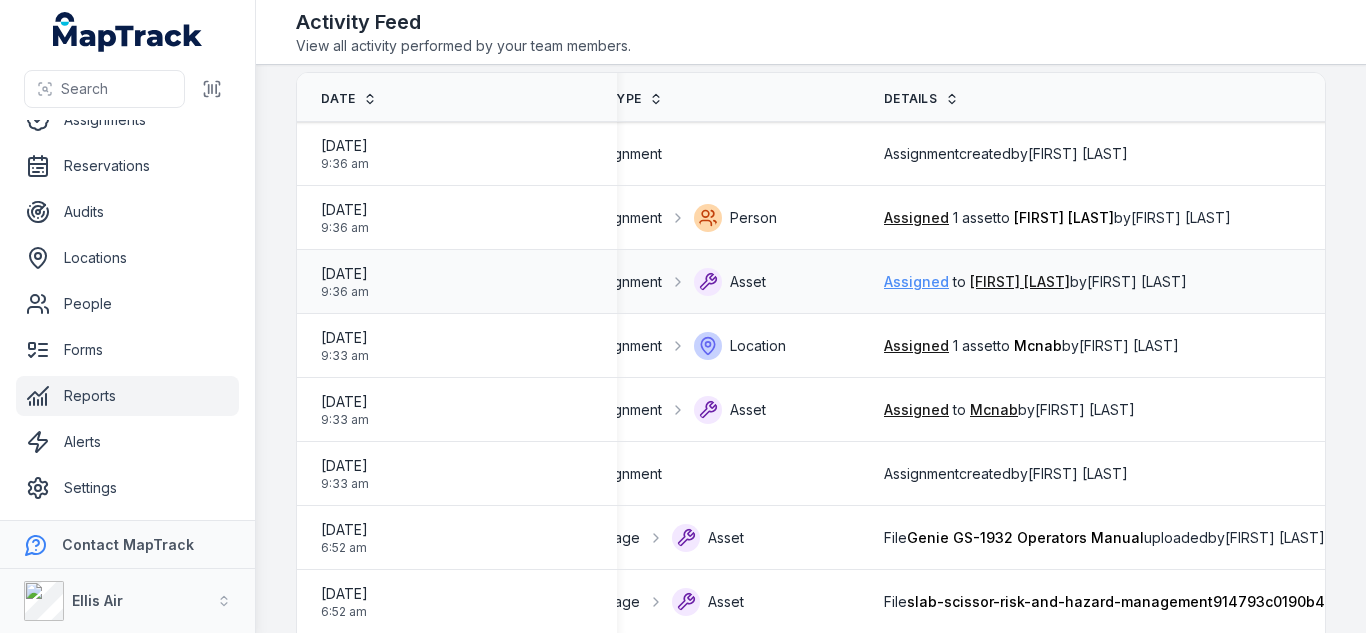 click on "Assigned" at bounding box center [916, 282] 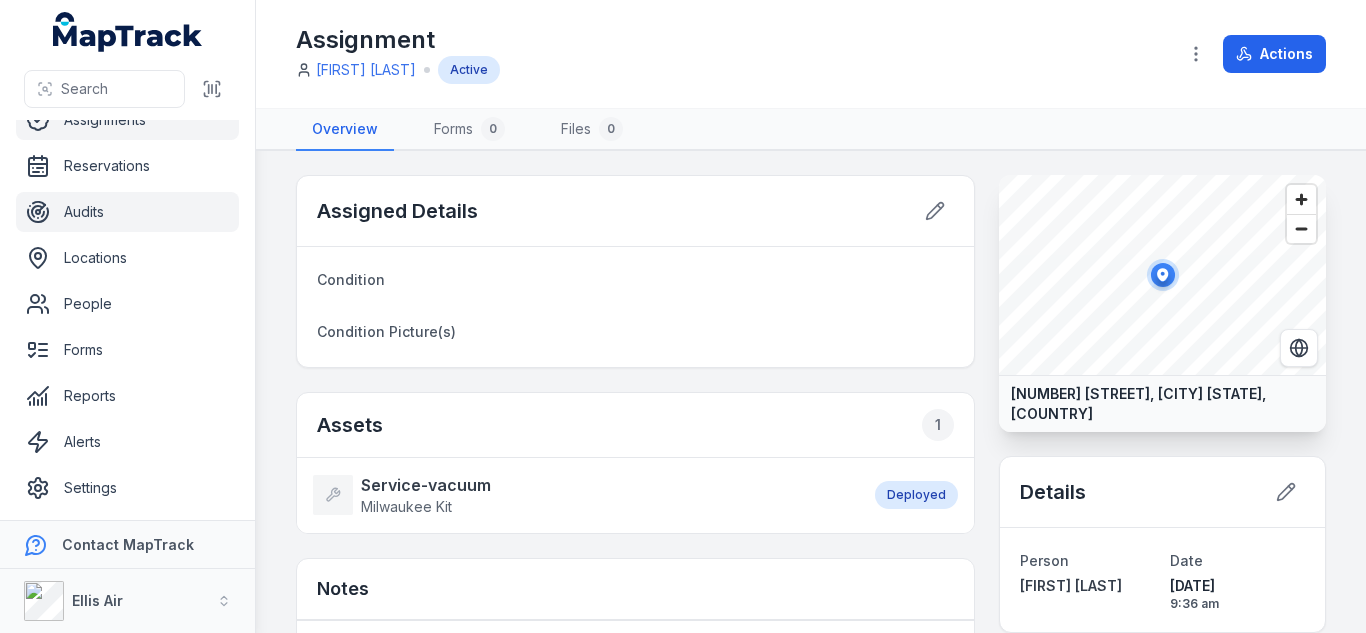 scroll, scrollTop: 0, scrollLeft: 0, axis: both 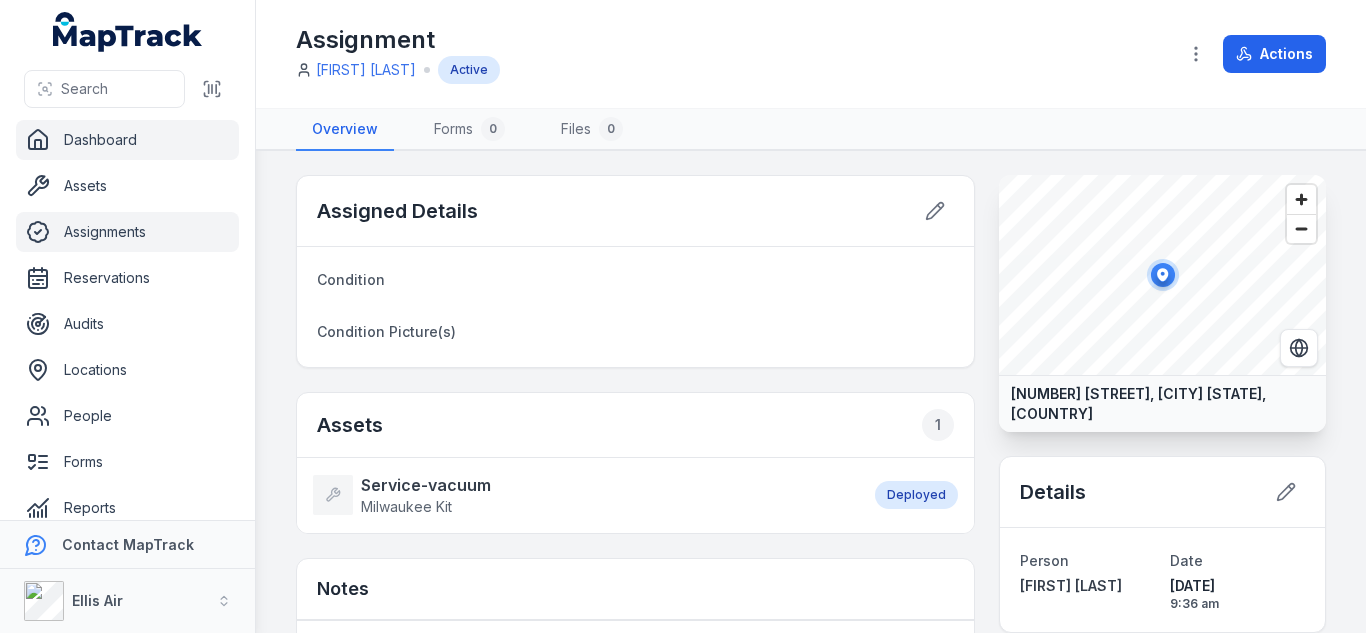 click on "Dashboard" at bounding box center [127, 140] 